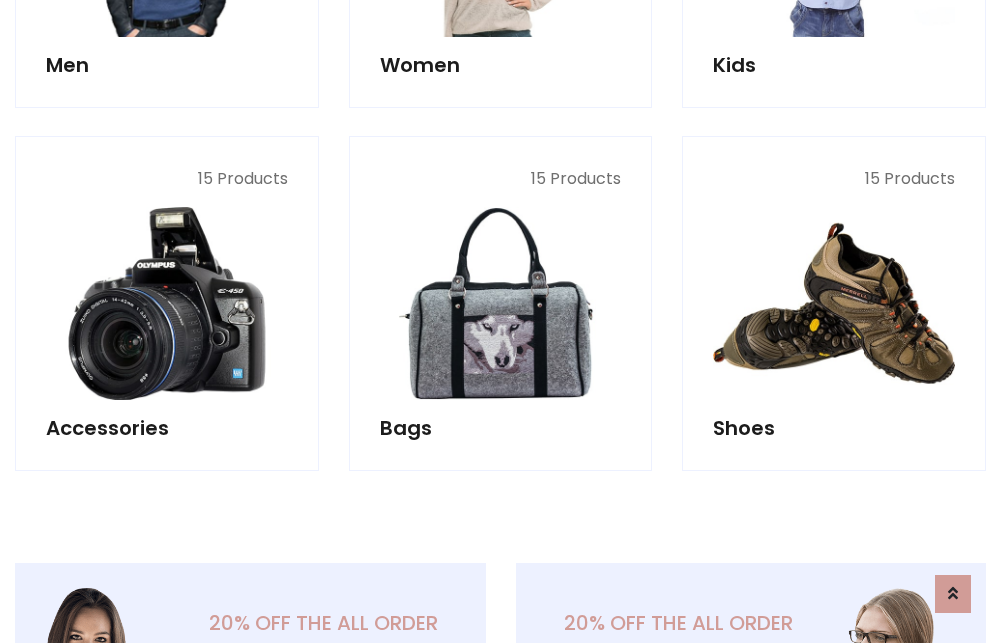 scroll, scrollTop: 853, scrollLeft: 0, axis: vertical 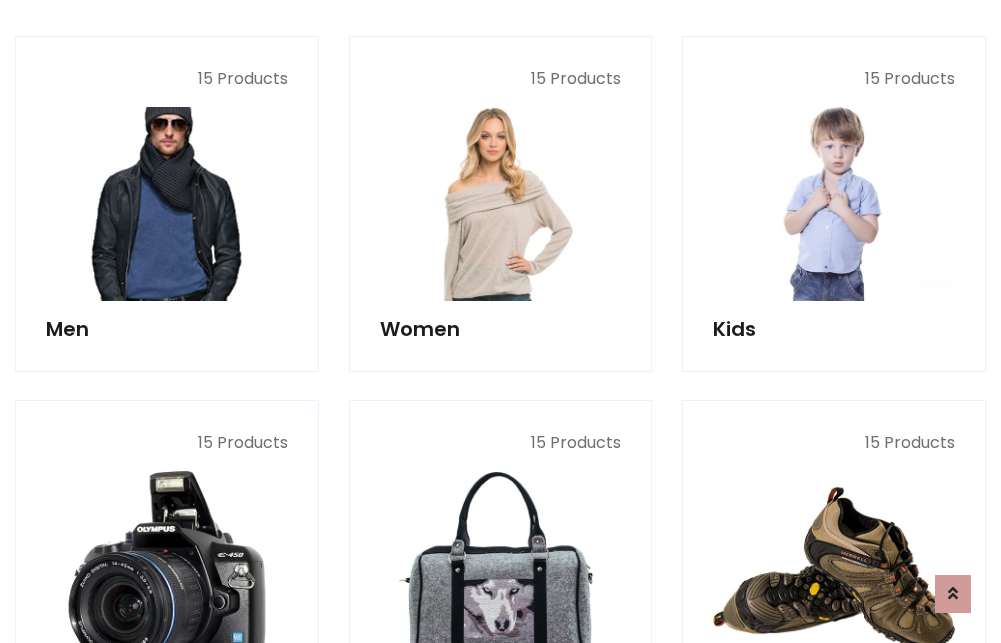 click at bounding box center (167, 204) 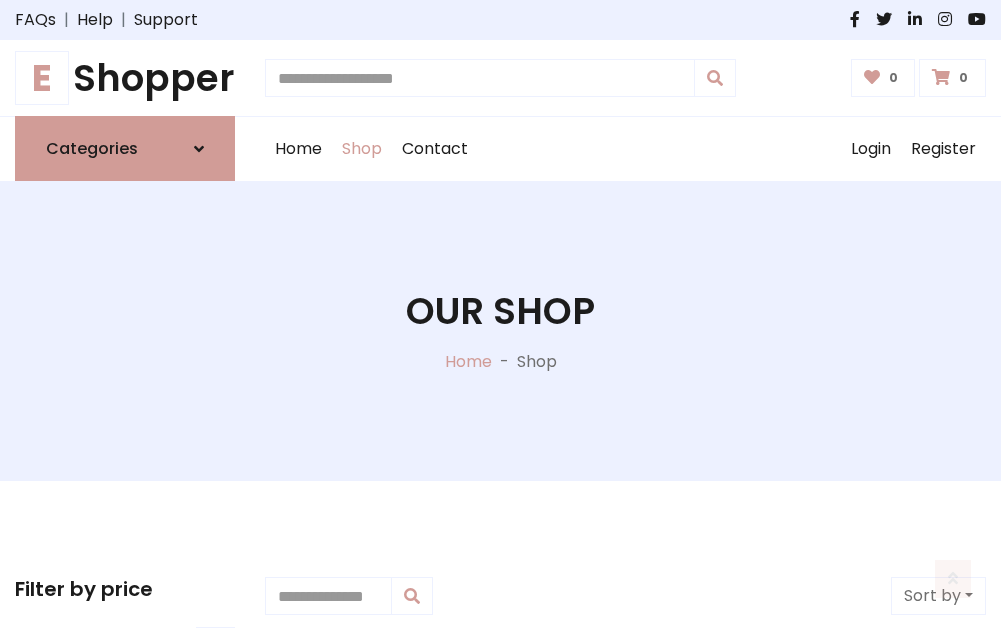 scroll, scrollTop: 807, scrollLeft: 0, axis: vertical 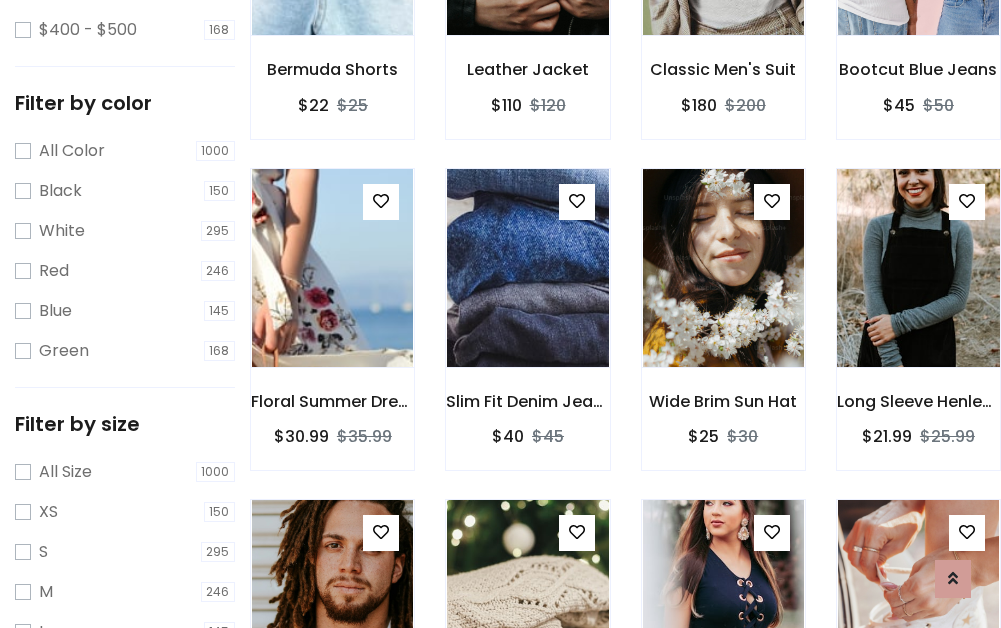 click at bounding box center (918, 268) 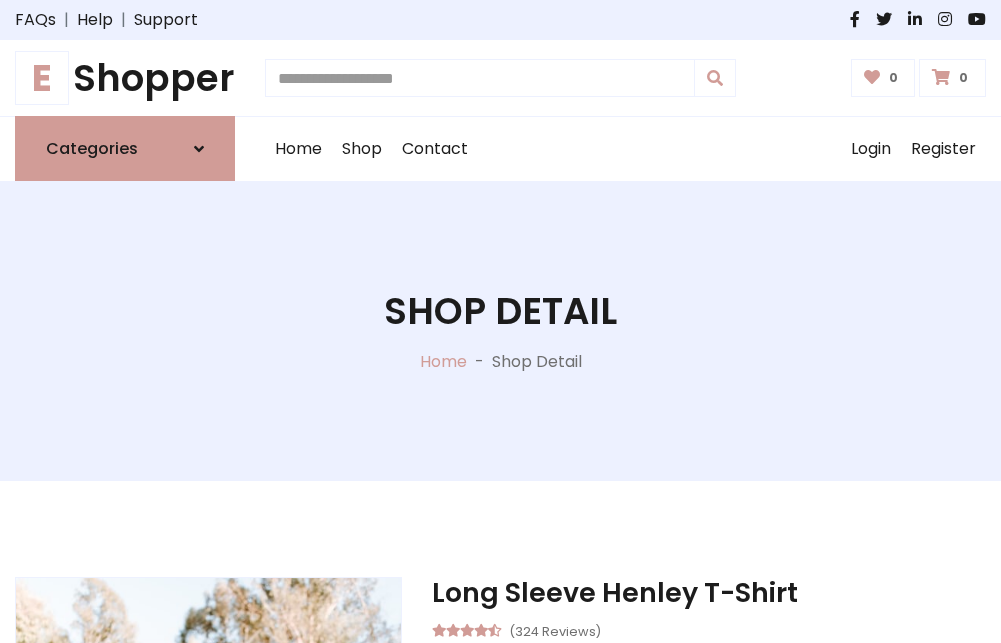 scroll, scrollTop: 0, scrollLeft: 0, axis: both 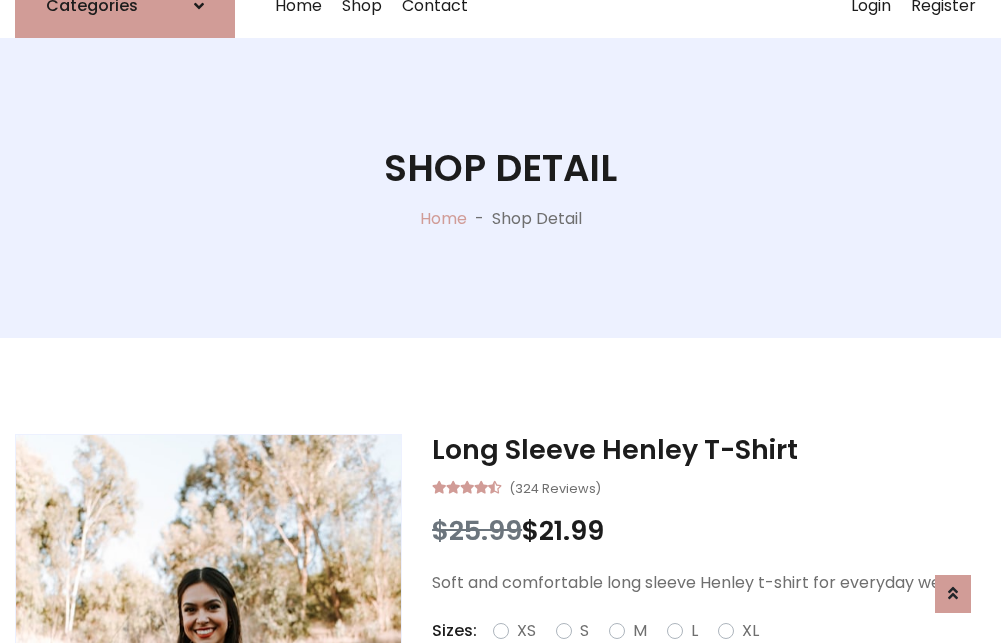 click on "Red" at bounding box center (722, 655) 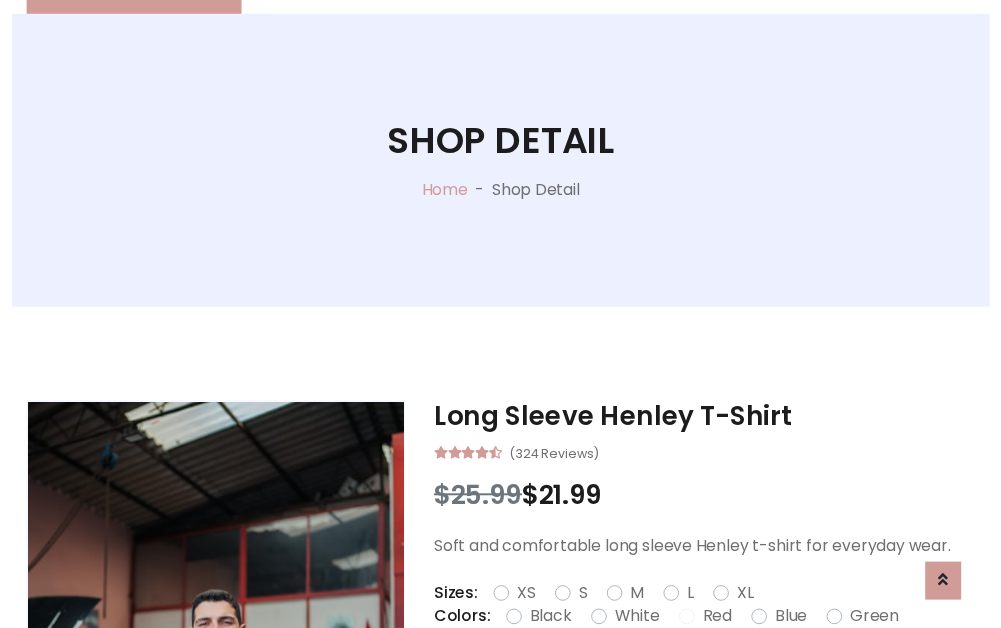 scroll, scrollTop: 237, scrollLeft: 0, axis: vertical 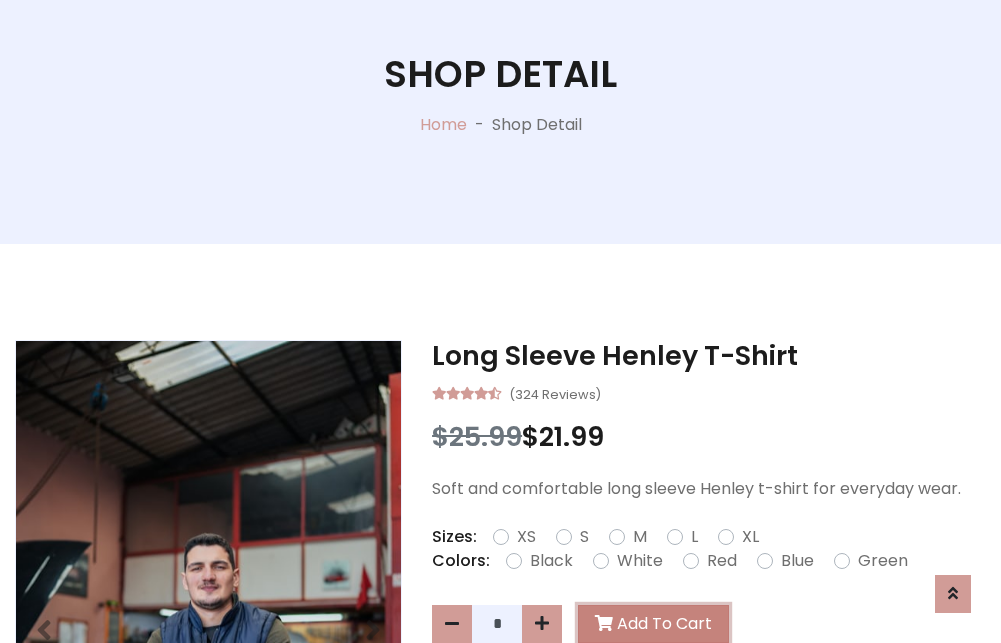 click on "Add To Cart" at bounding box center [653, 624] 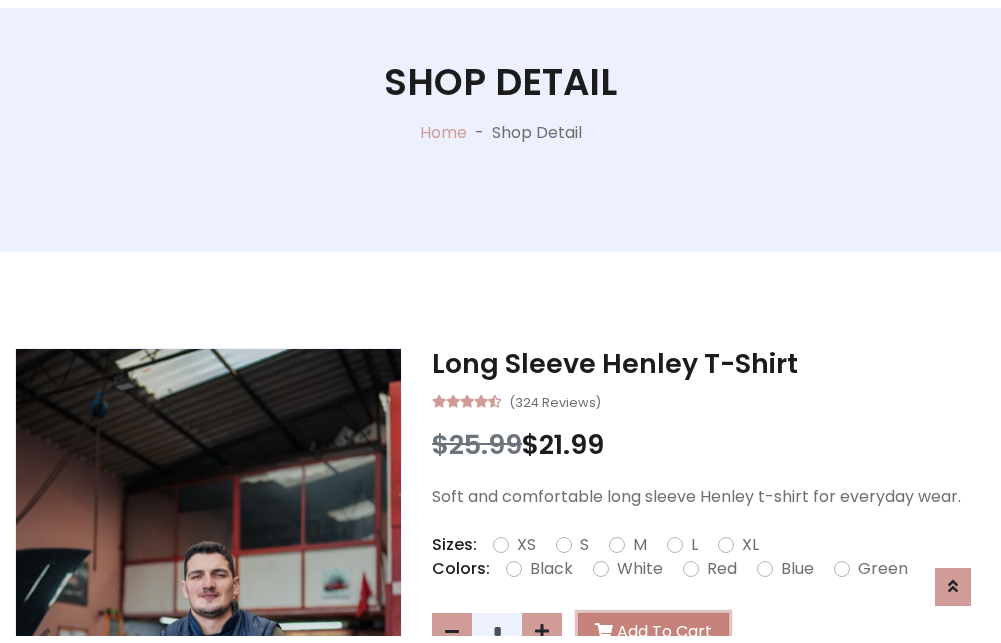 scroll, scrollTop: 0, scrollLeft: 0, axis: both 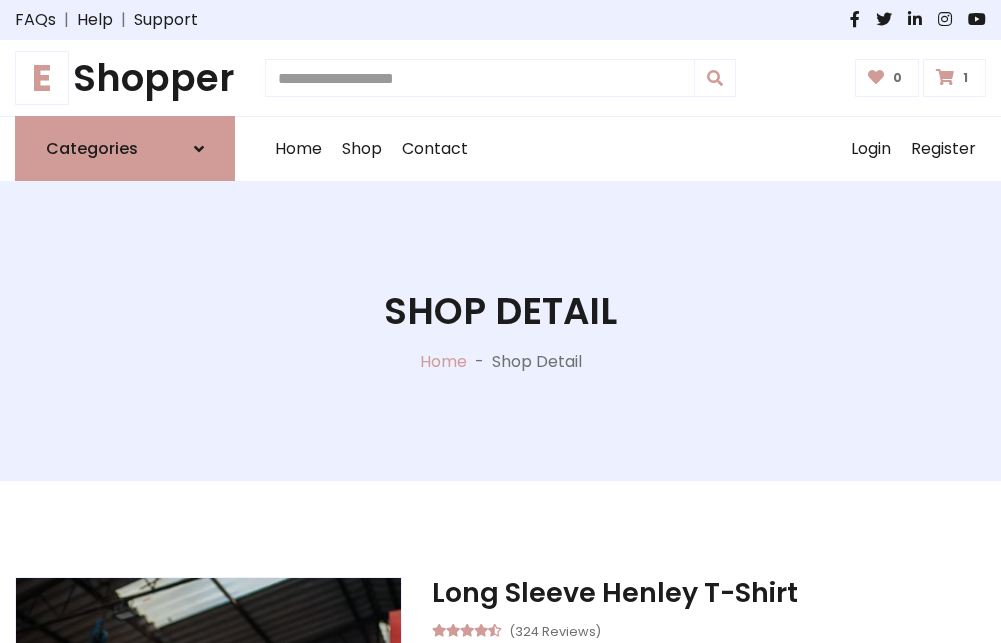click at bounding box center [945, 77] 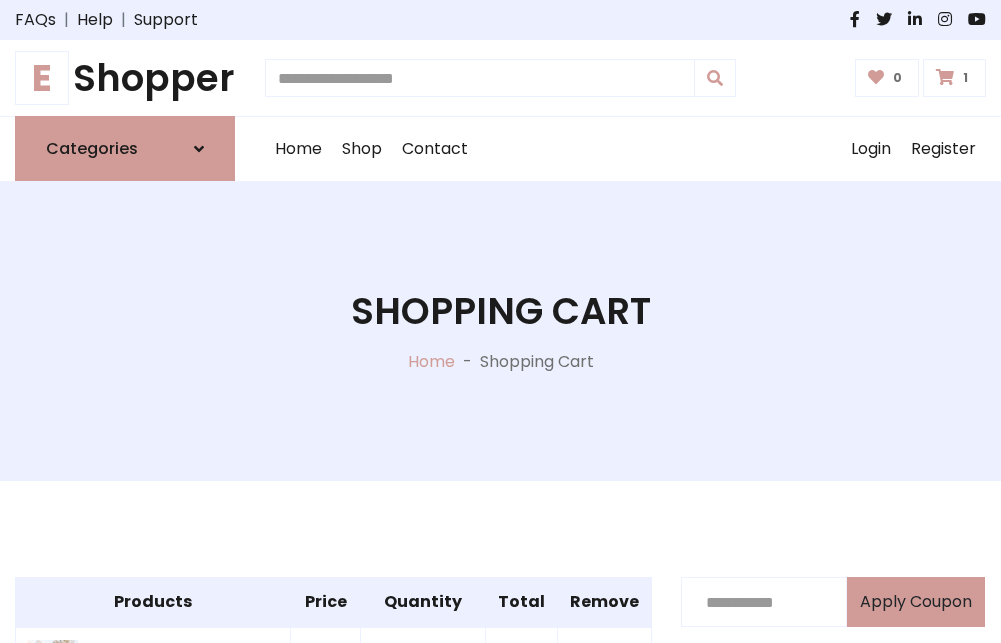 scroll, scrollTop: 474, scrollLeft: 0, axis: vertical 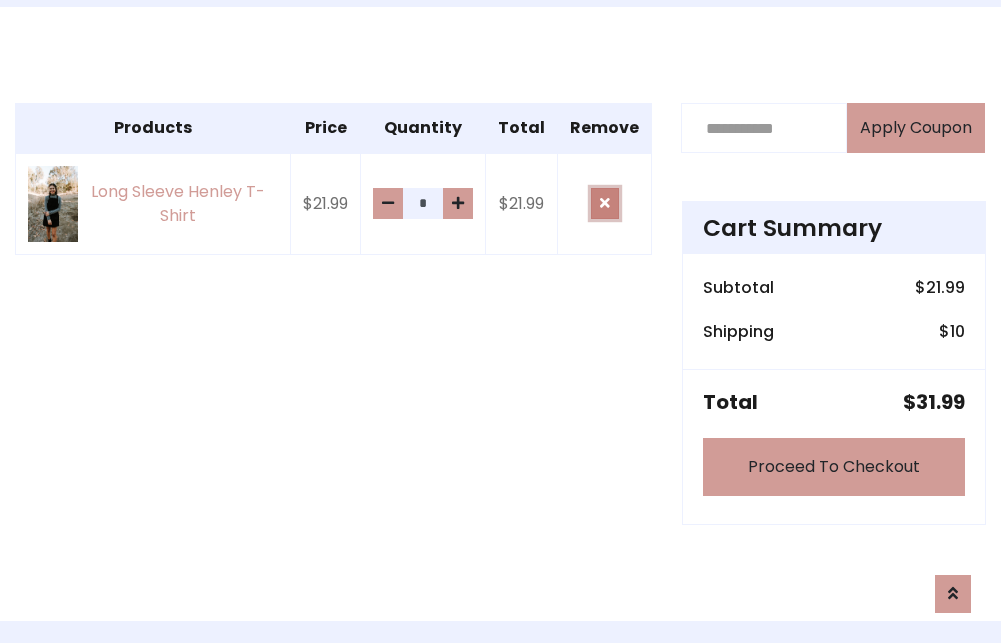 click at bounding box center [605, 203] 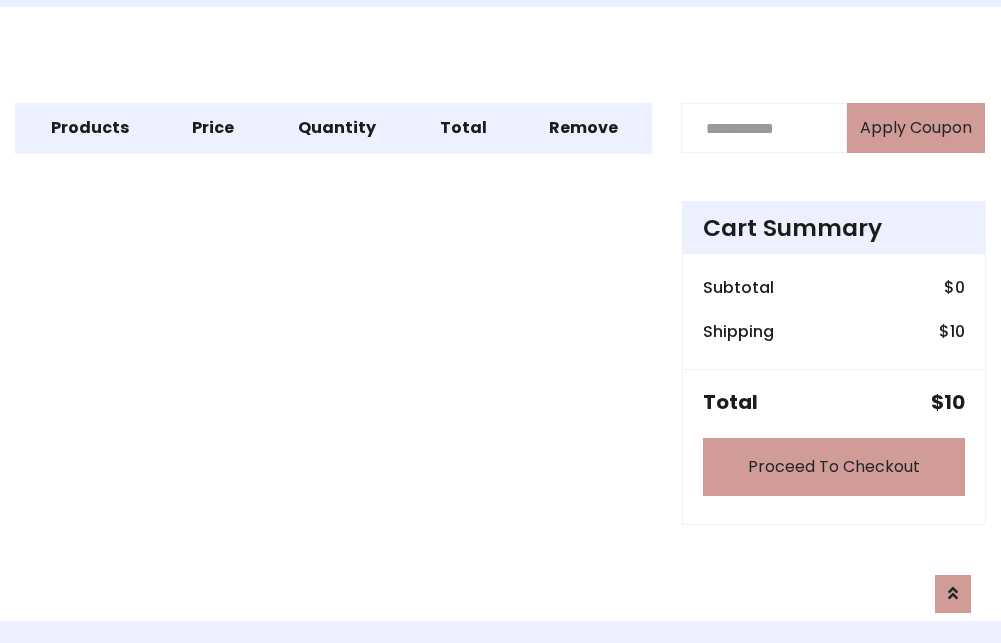scroll, scrollTop: 247, scrollLeft: 0, axis: vertical 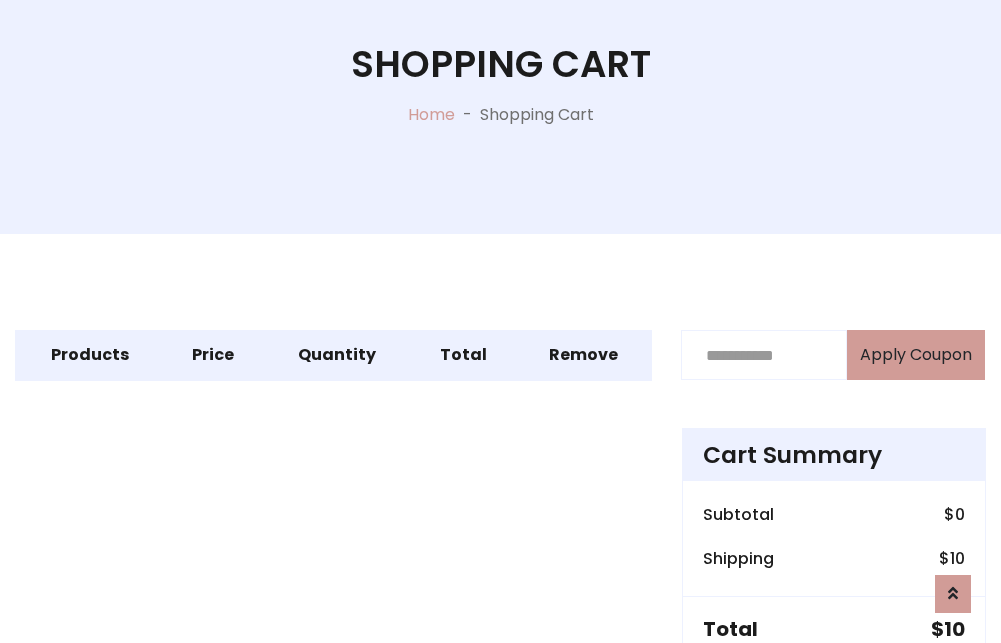 click on "Proceed To Checkout" at bounding box center (834, 694) 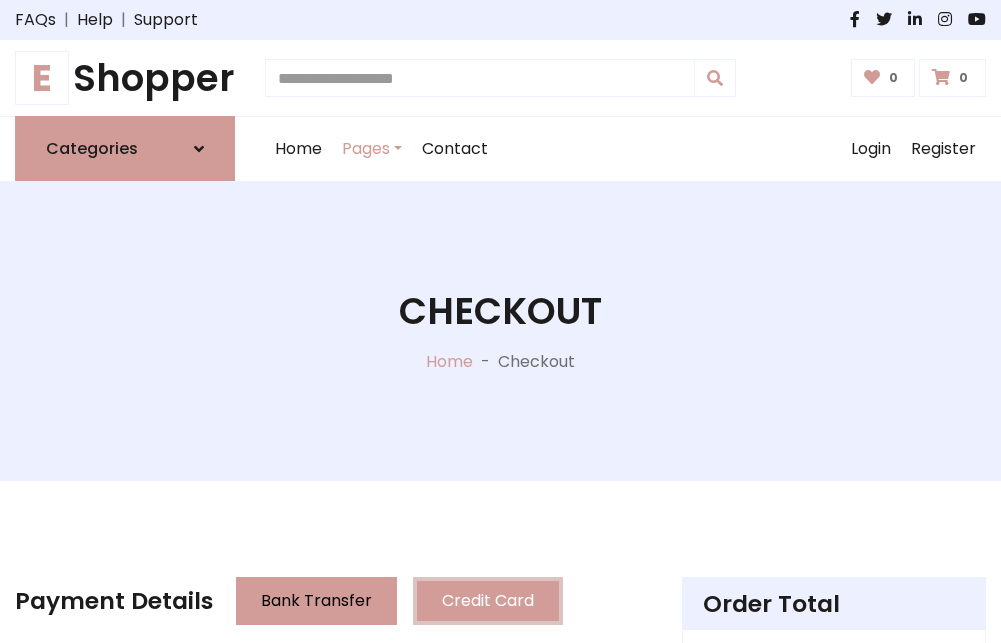 scroll, scrollTop: 137, scrollLeft: 0, axis: vertical 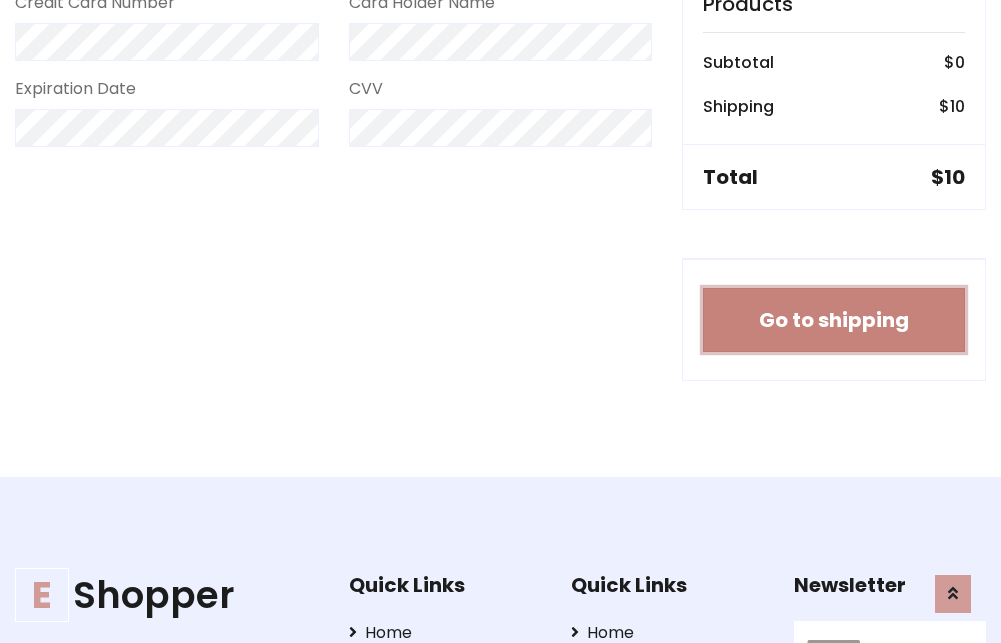 click on "Go to shipping" at bounding box center [834, 320] 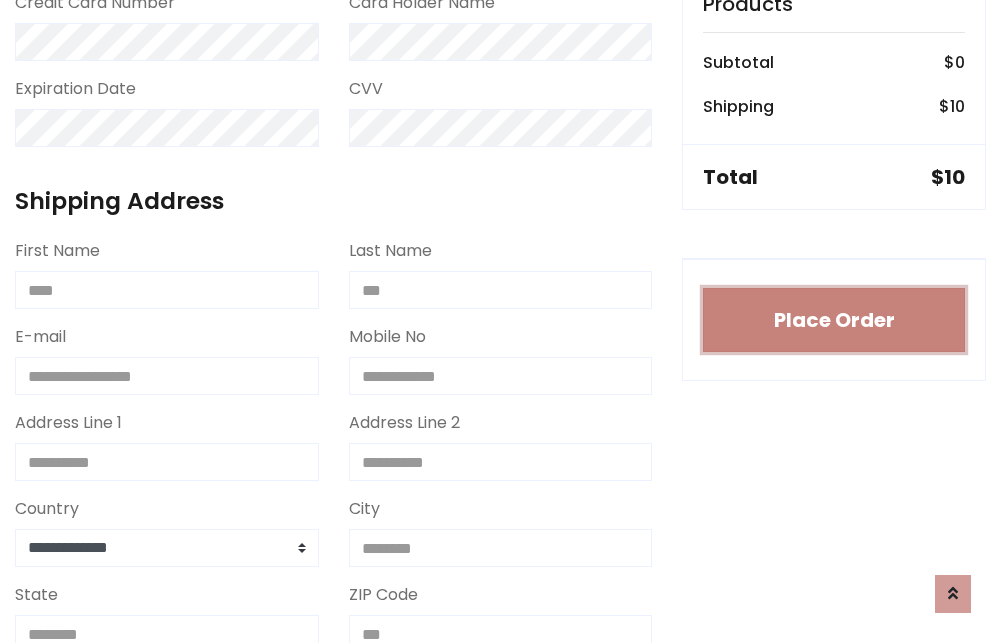 type 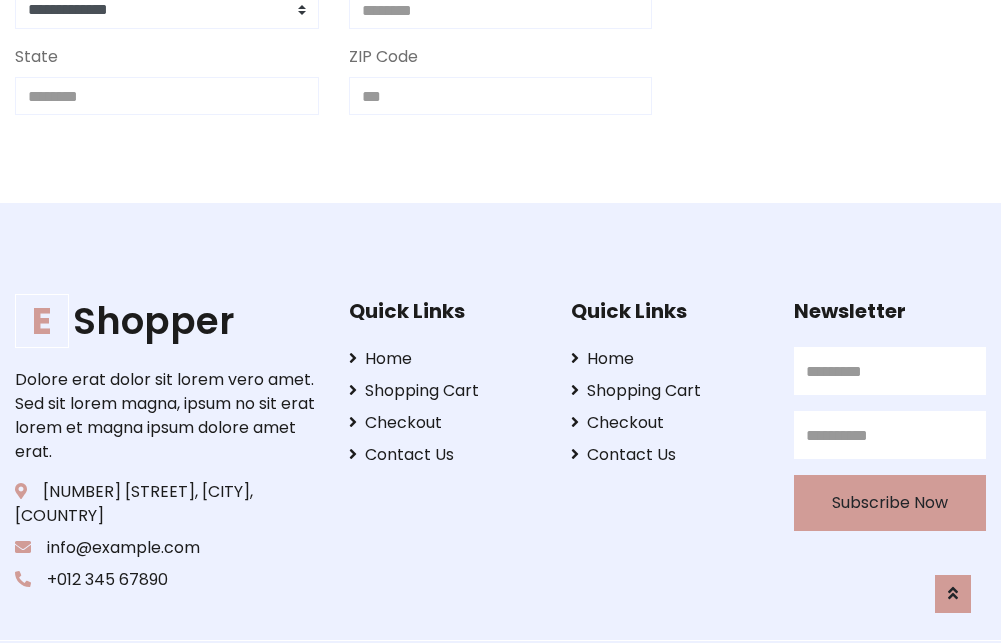 scroll, scrollTop: 713, scrollLeft: 0, axis: vertical 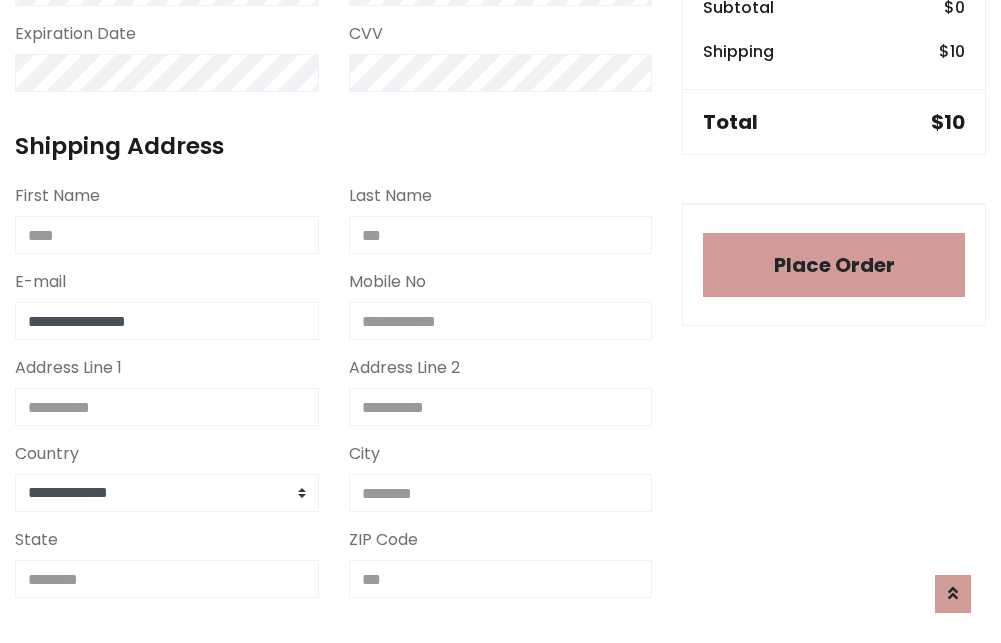 type on "**********" 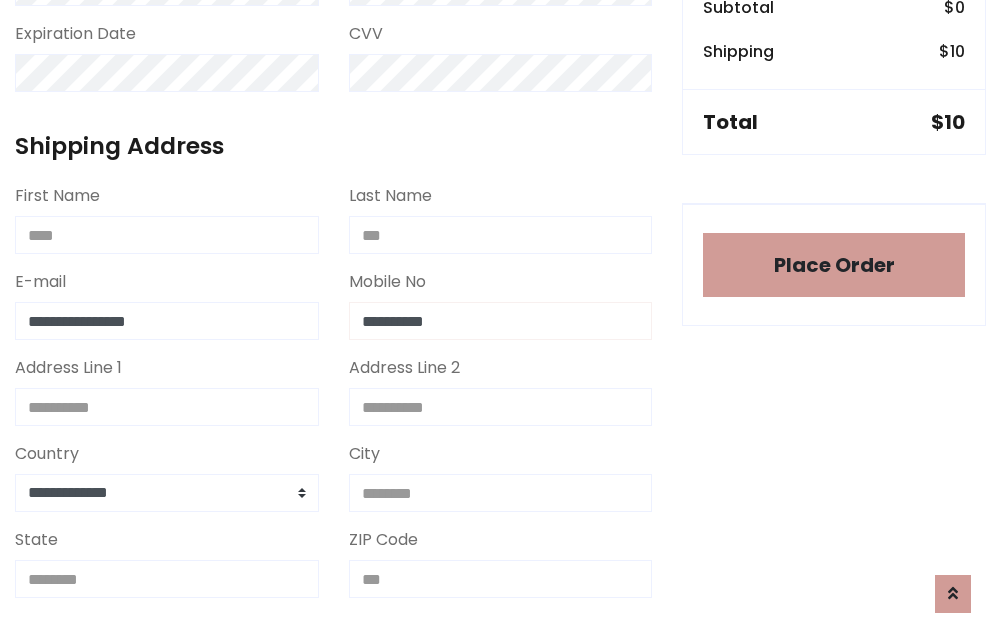 type on "**********" 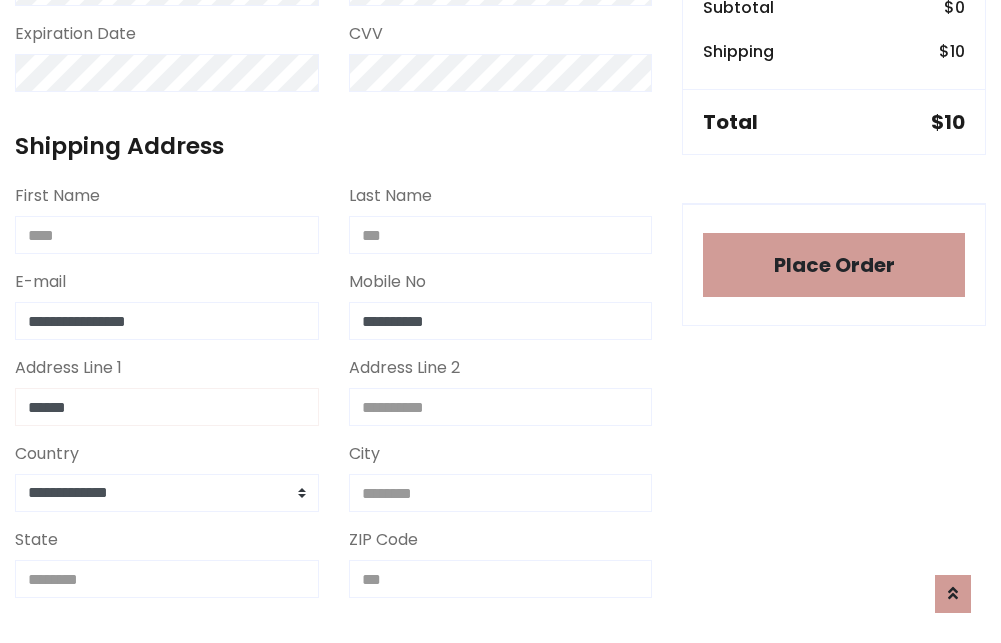 type on "******" 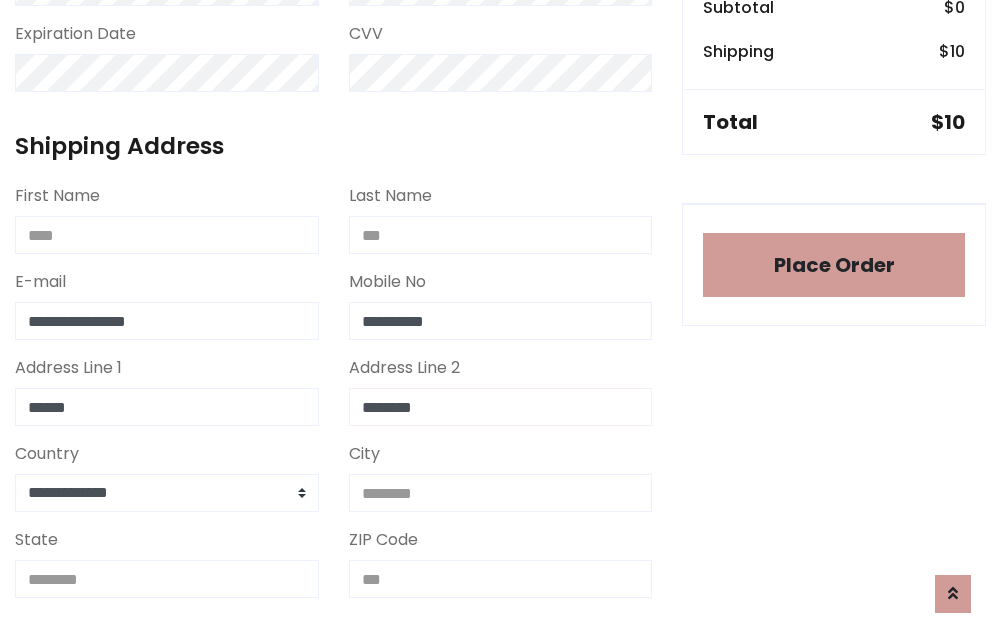 type on "********" 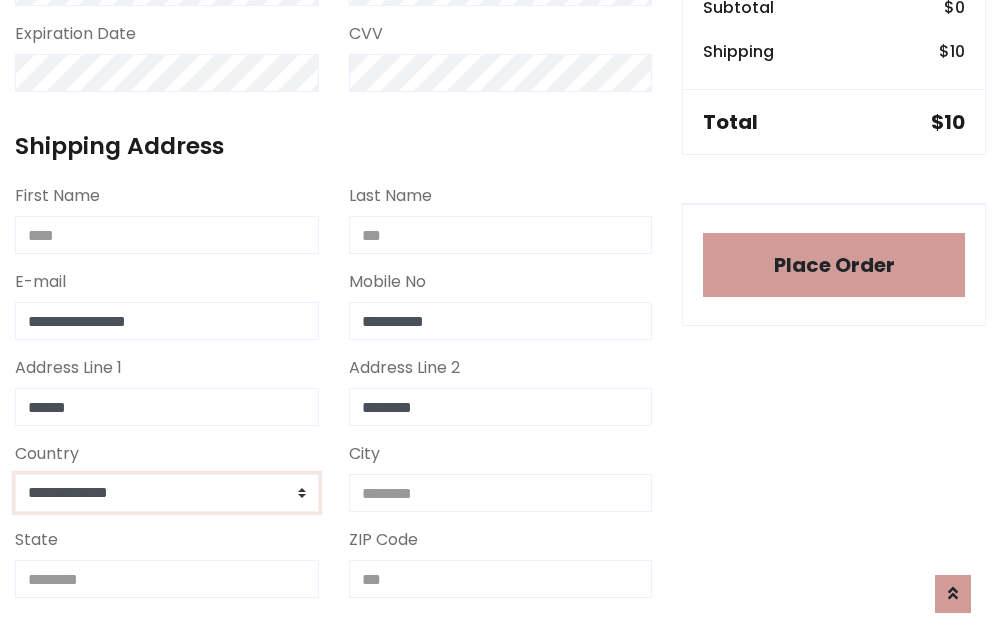 select on "*******" 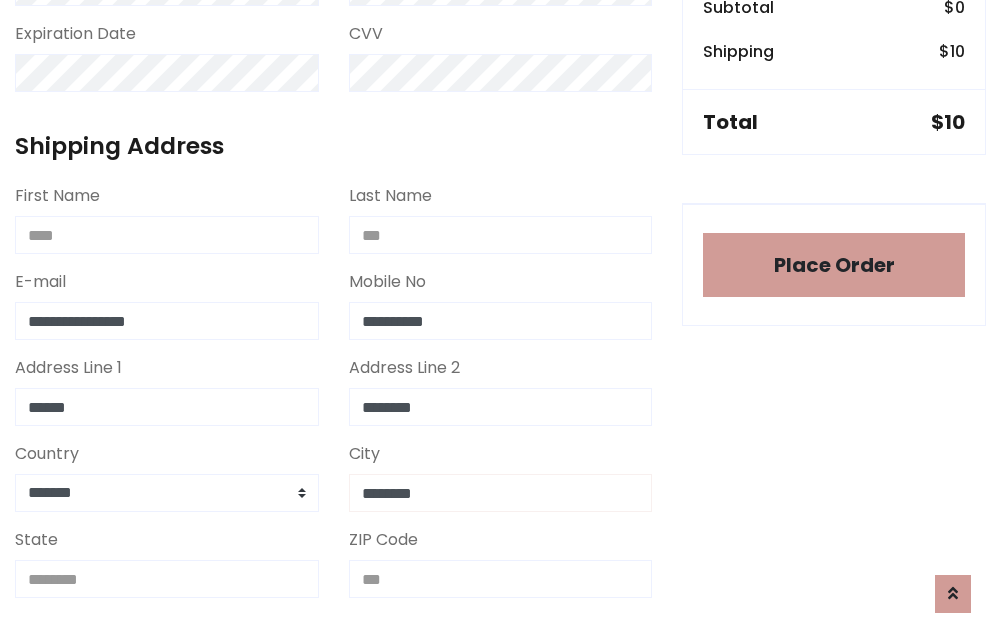 type on "********" 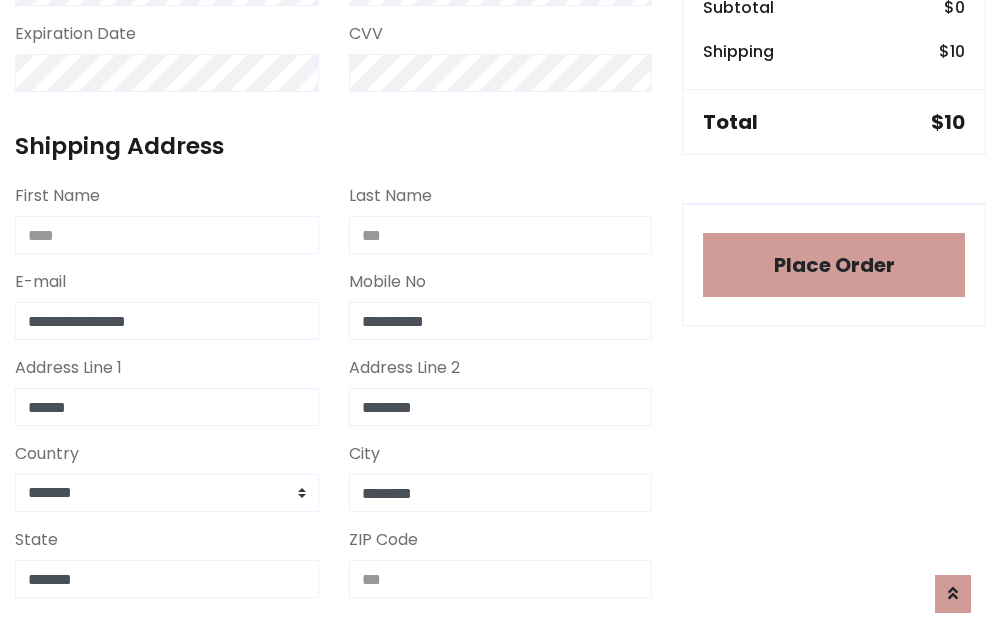 type on "*******" 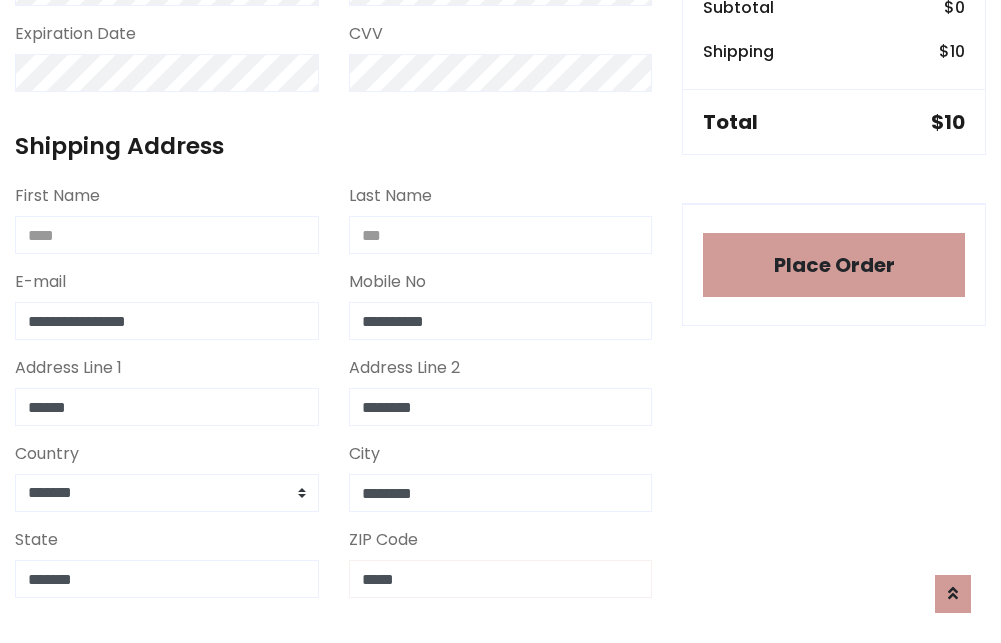 scroll, scrollTop: 403, scrollLeft: 0, axis: vertical 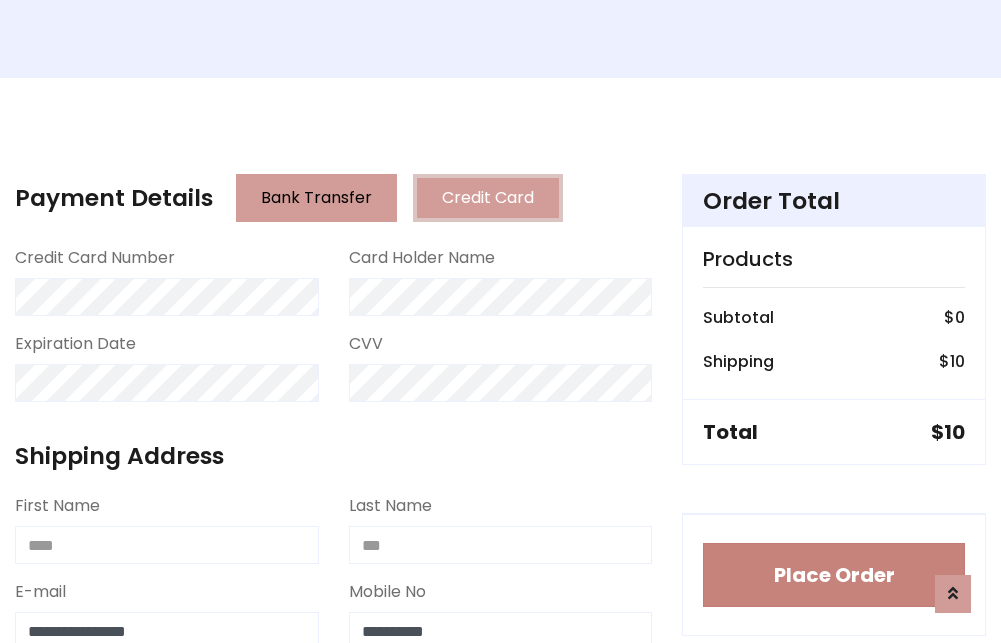 type on "*****" 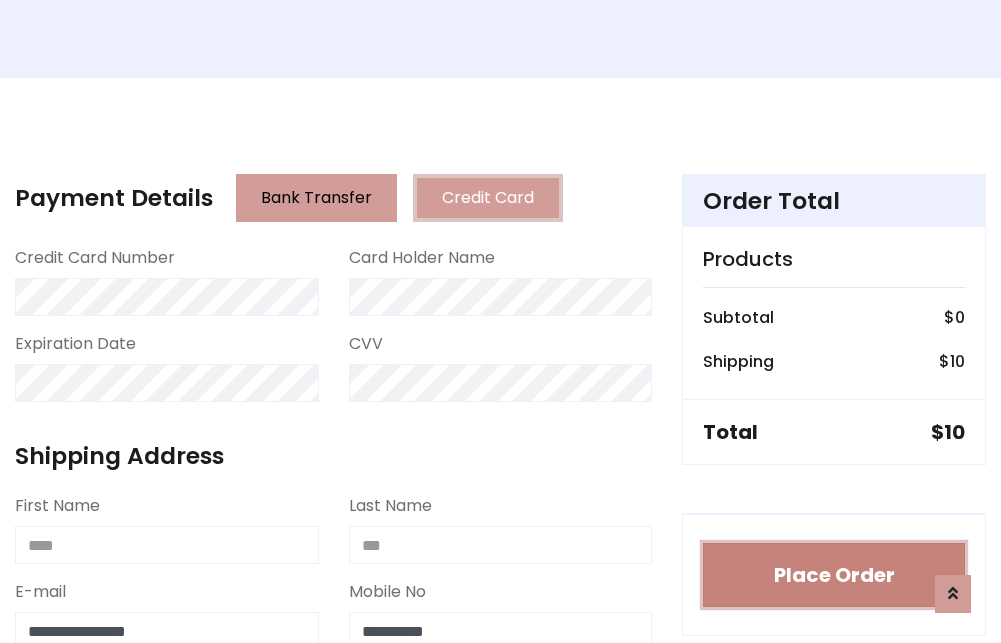 click on "Place Order" at bounding box center (834, 575) 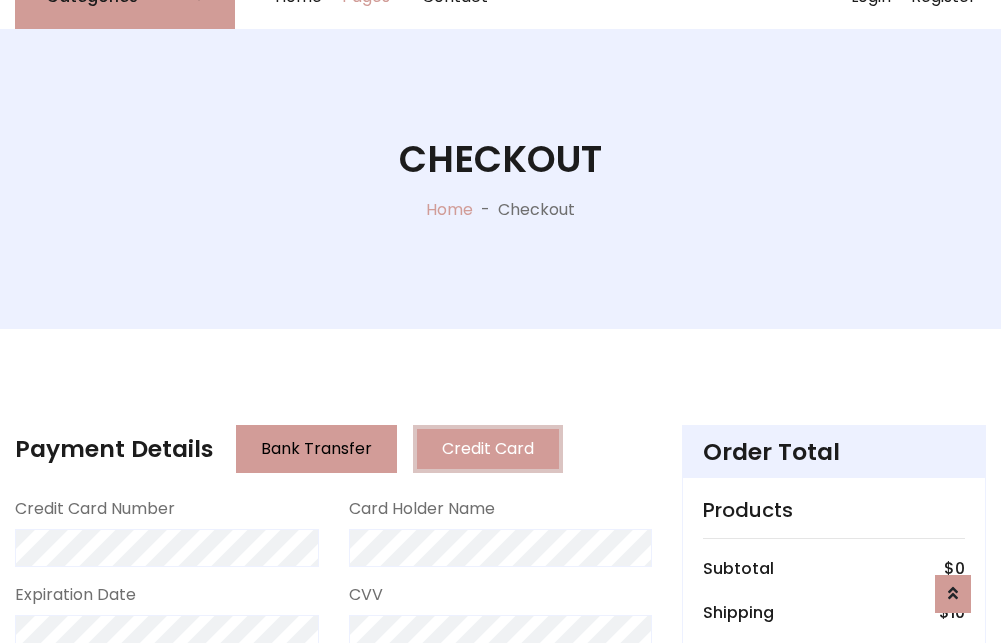 scroll, scrollTop: 0, scrollLeft: 0, axis: both 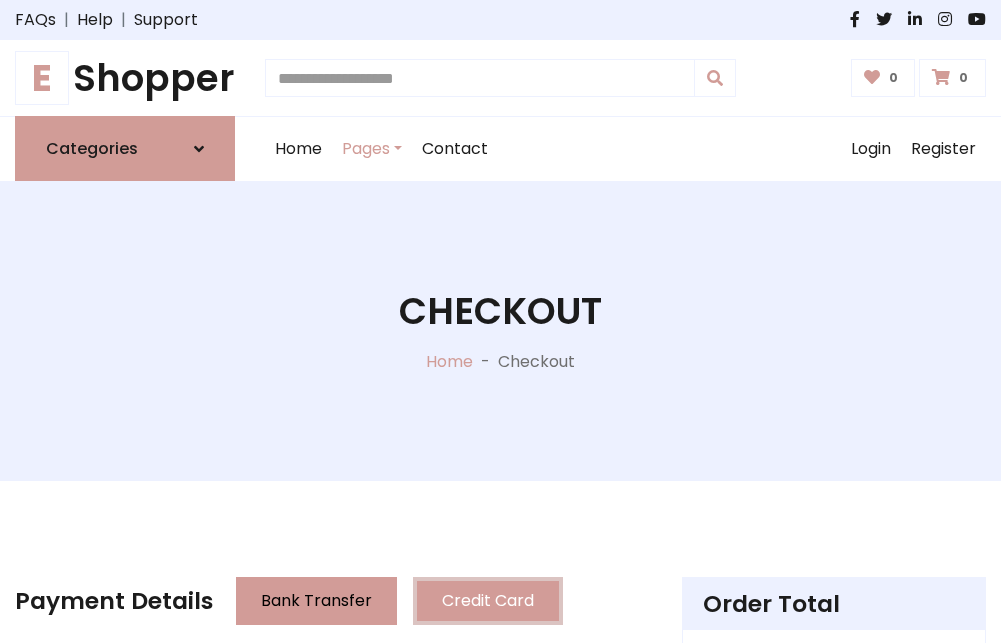 click on "E Shopper" at bounding box center (125, 78) 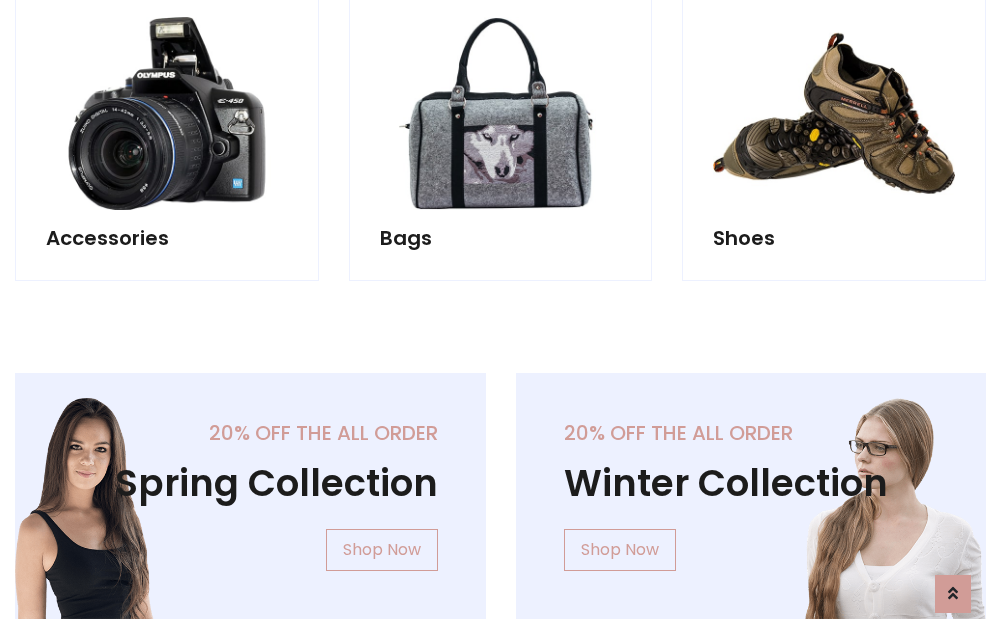 scroll, scrollTop: 770, scrollLeft: 0, axis: vertical 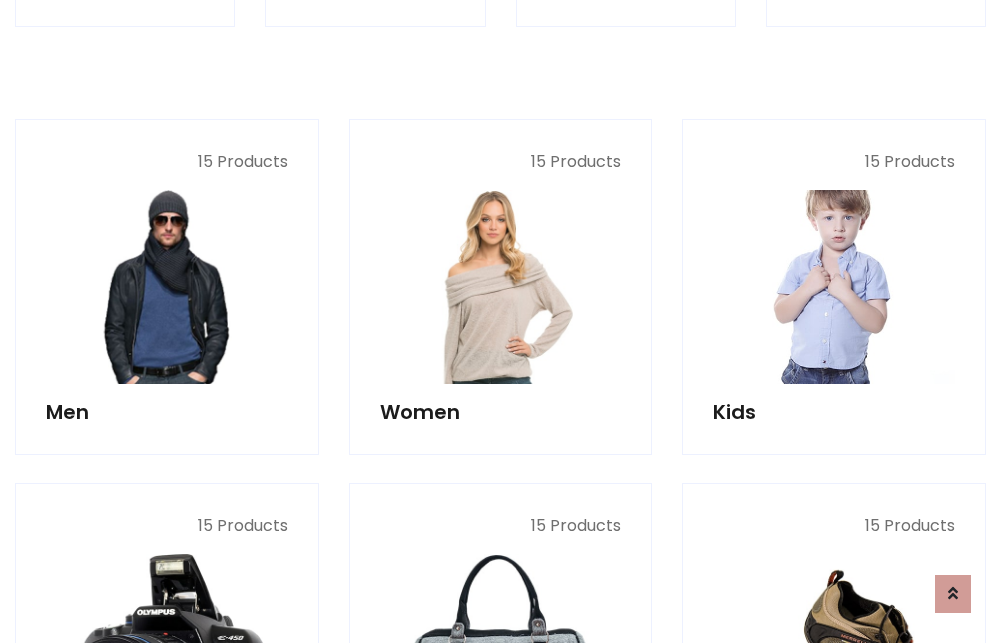 click at bounding box center [834, 287] 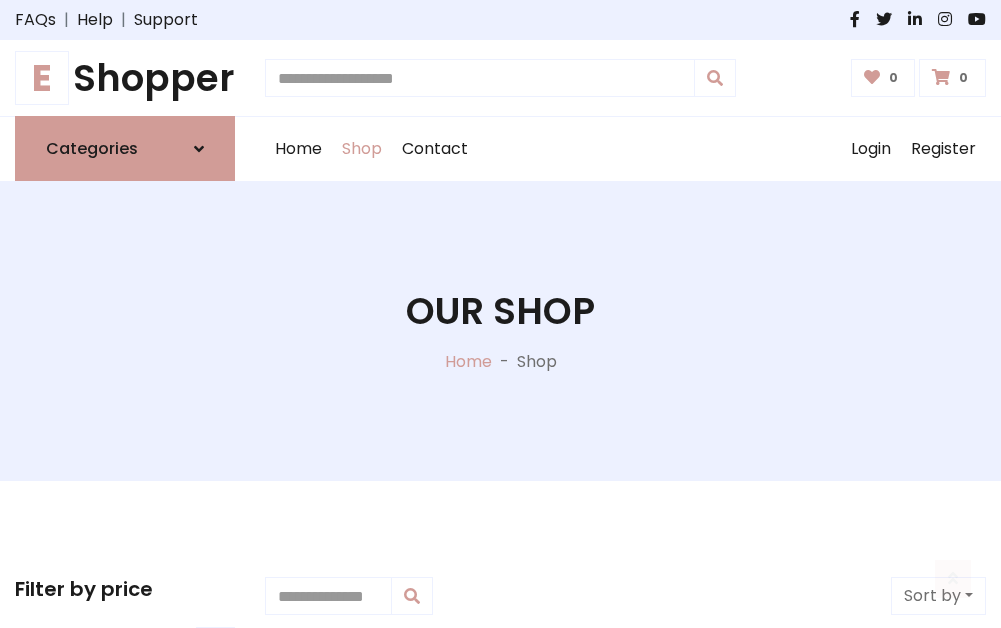 scroll, scrollTop: 549, scrollLeft: 0, axis: vertical 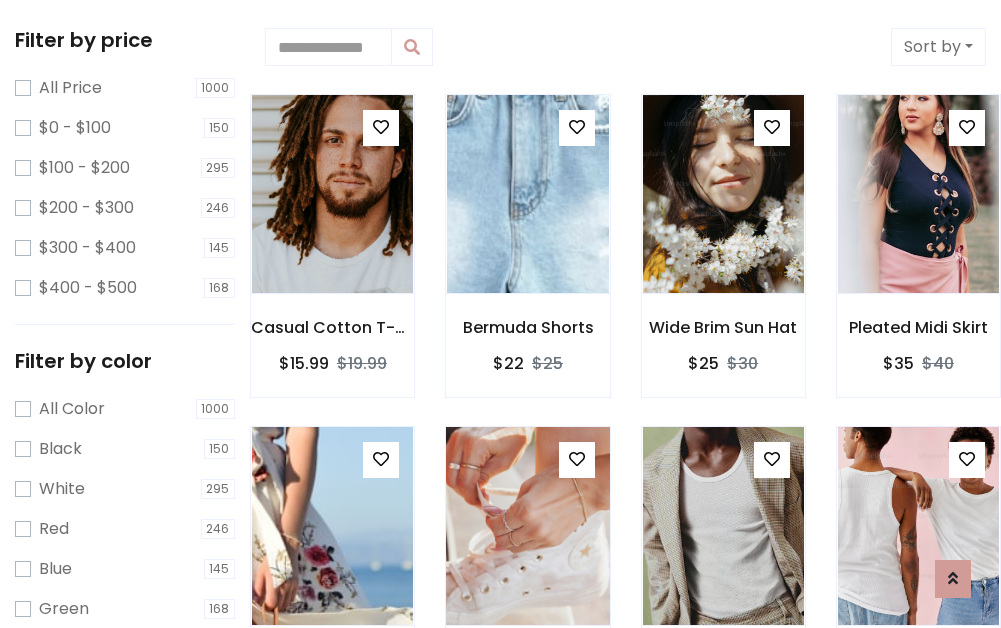 click at bounding box center [577, 459] 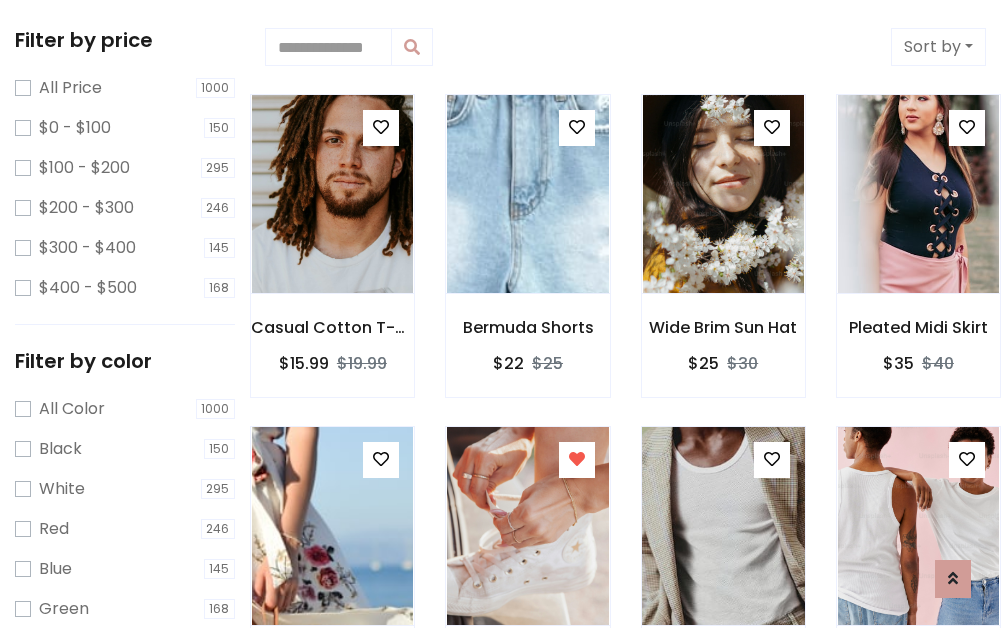 click at bounding box center [723, 526] 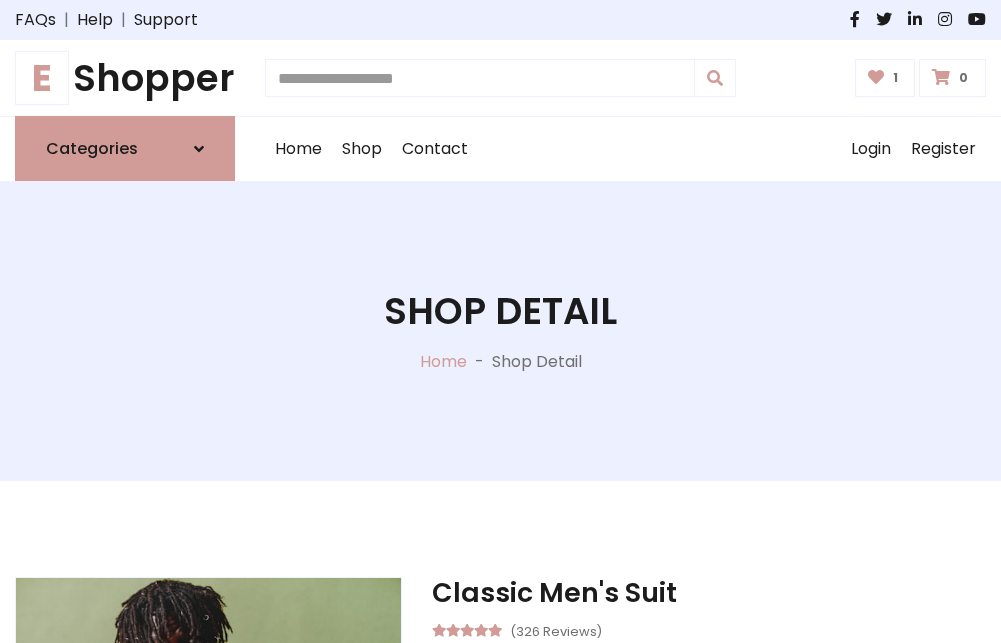scroll, scrollTop: 262, scrollLeft: 0, axis: vertical 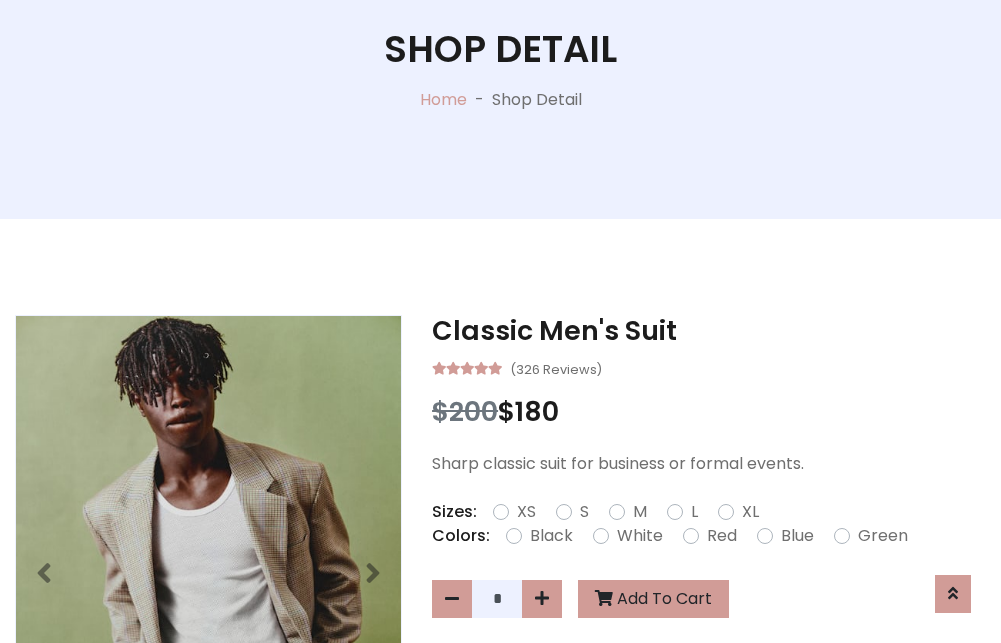 click on "XL" at bounding box center (750, 512) 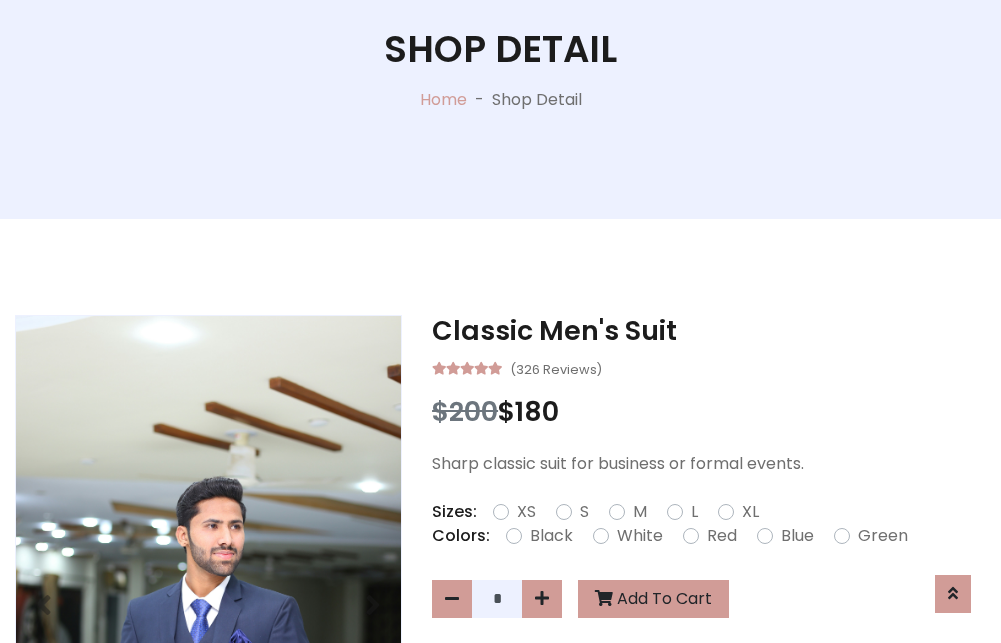 click on "Black" at bounding box center [551, 536] 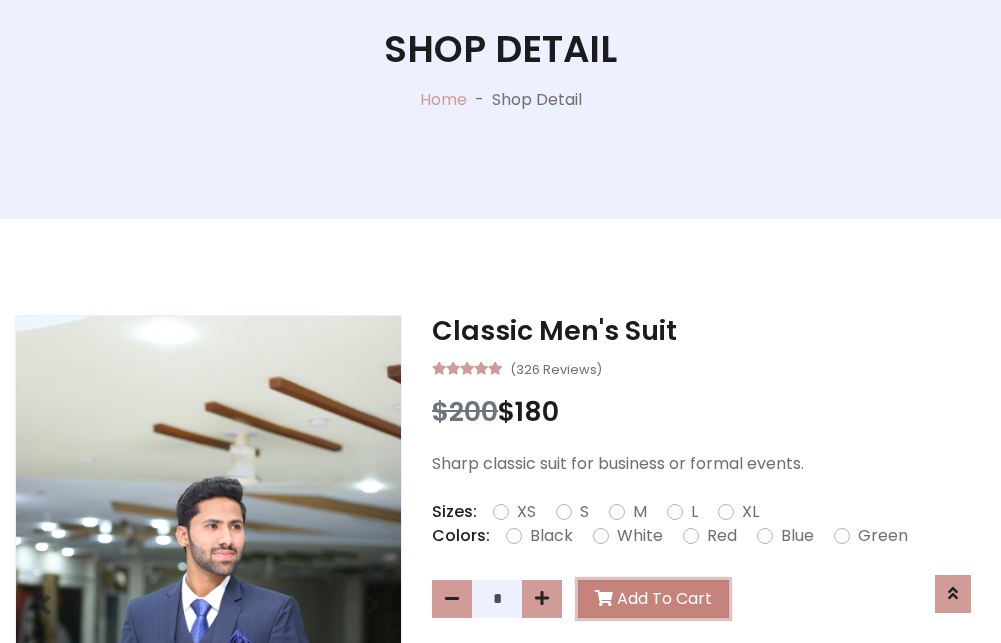 click on "Add To Cart" at bounding box center (653, 599) 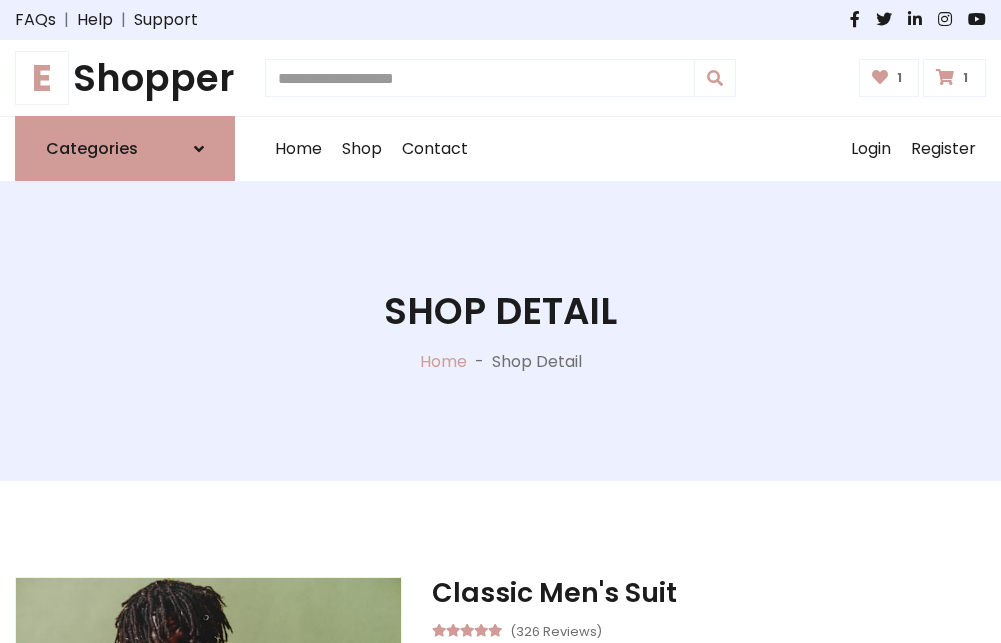 click at bounding box center [945, 77] 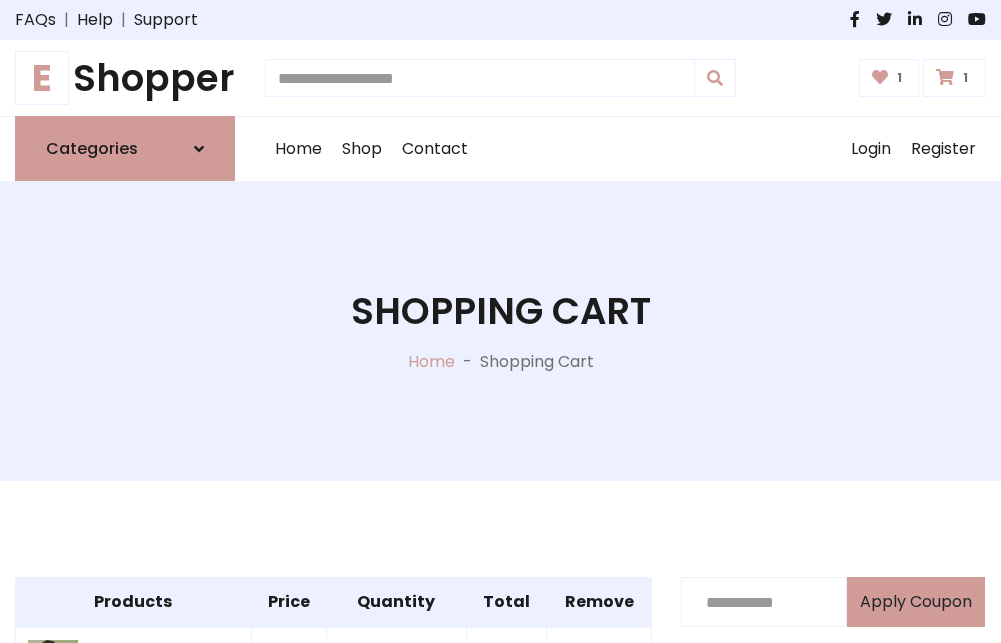 scroll, scrollTop: 570, scrollLeft: 0, axis: vertical 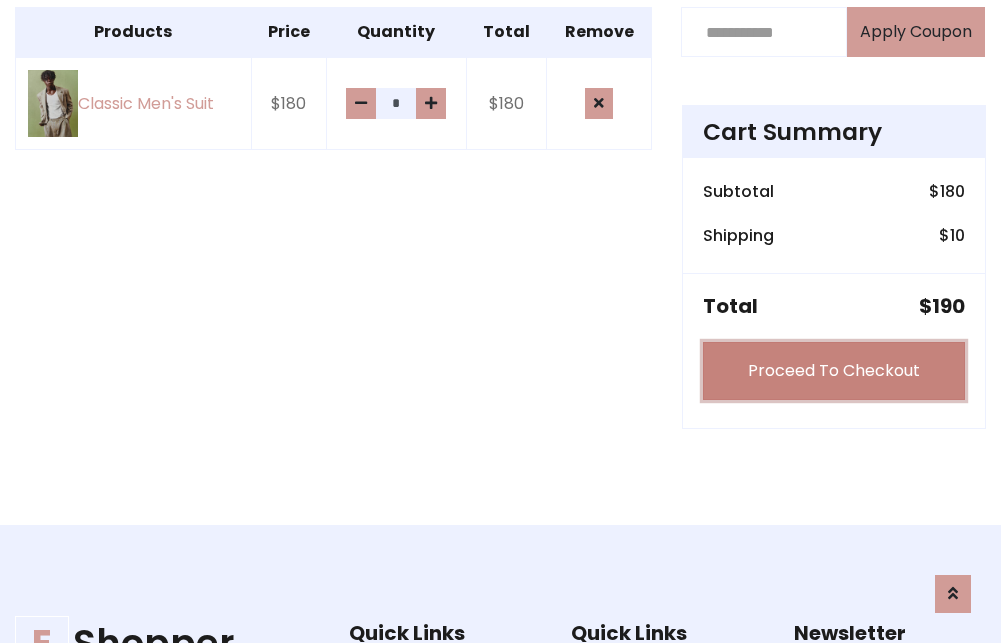 click on "Proceed To Checkout" at bounding box center (834, 371) 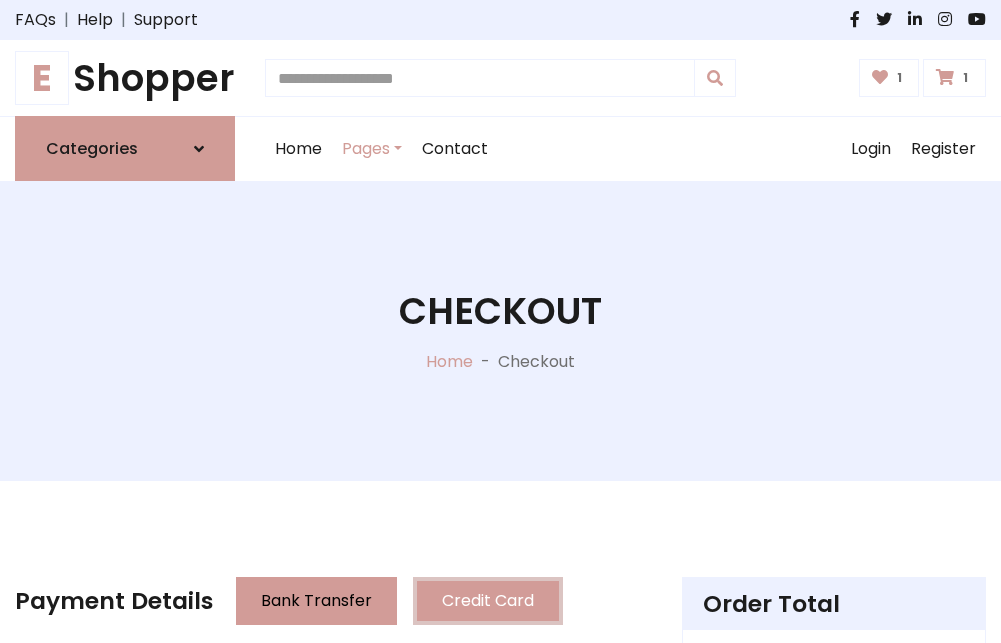 scroll, scrollTop: 201, scrollLeft: 0, axis: vertical 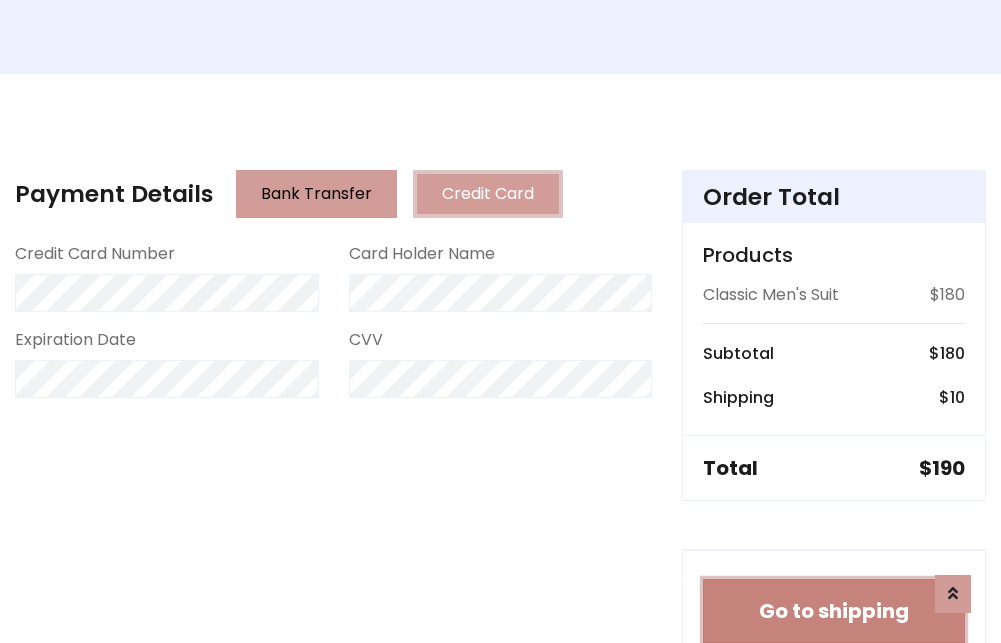 click on "Go to shipping" at bounding box center (834, 611) 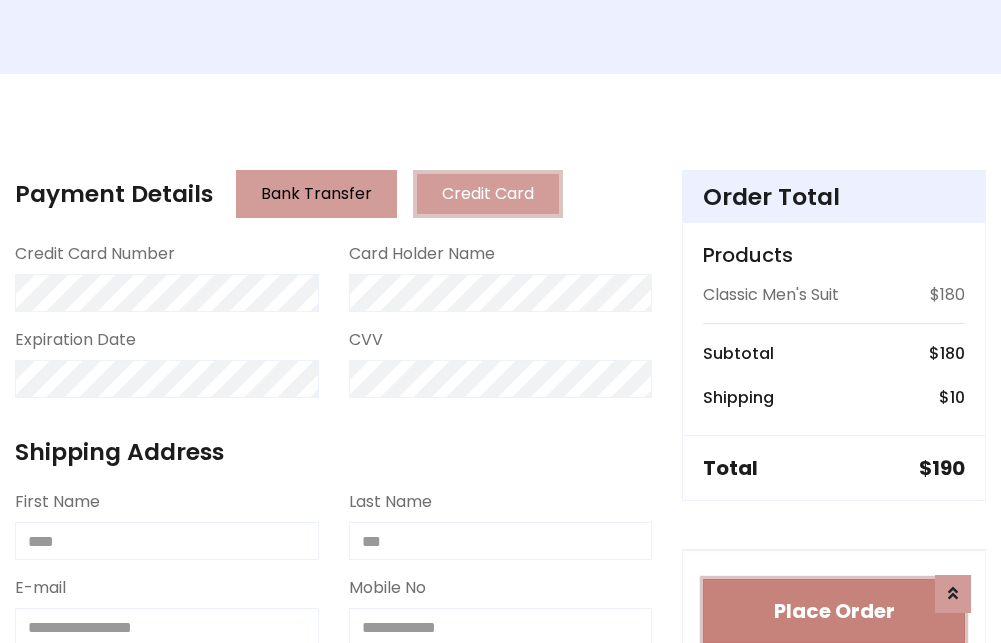 type 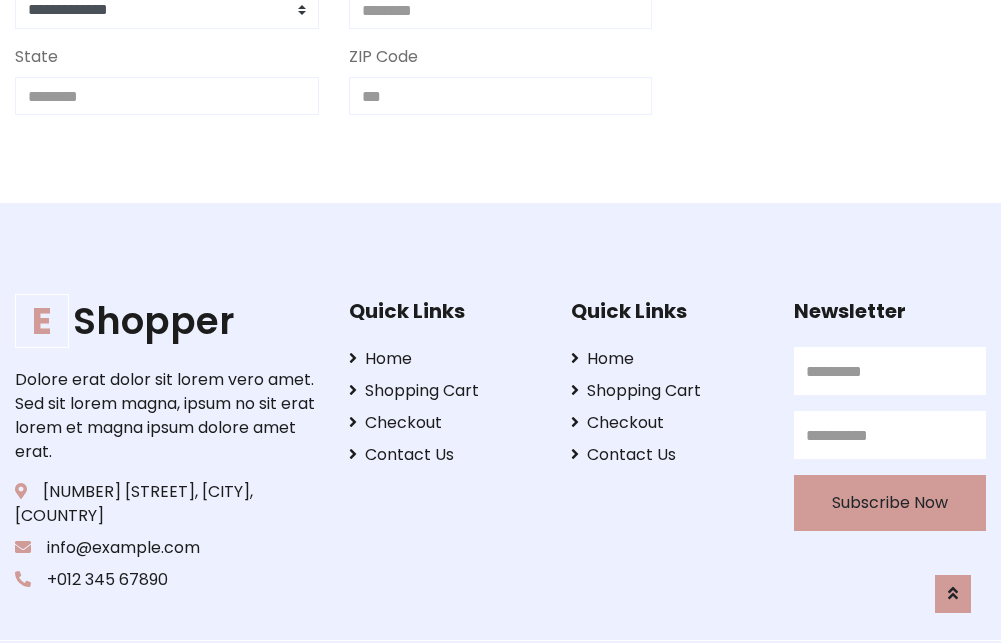scroll, scrollTop: 713, scrollLeft: 0, axis: vertical 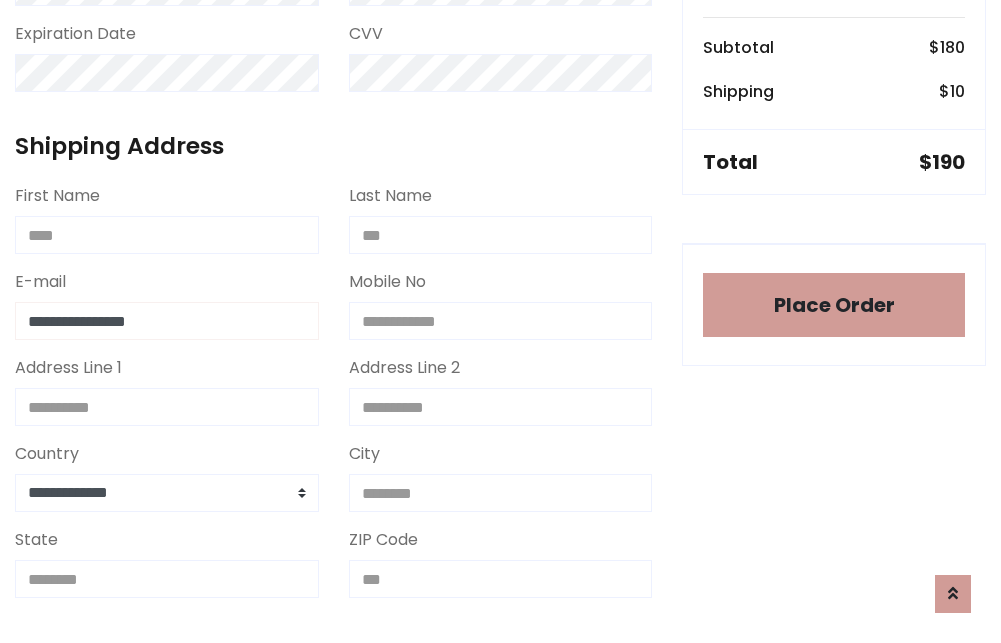 type on "**********" 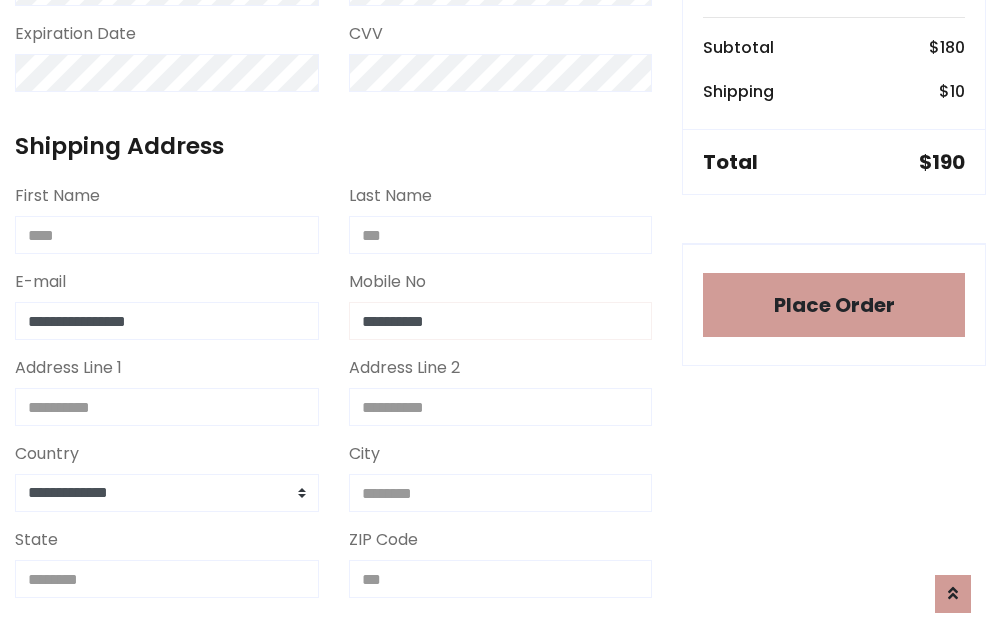 scroll, scrollTop: 573, scrollLeft: 0, axis: vertical 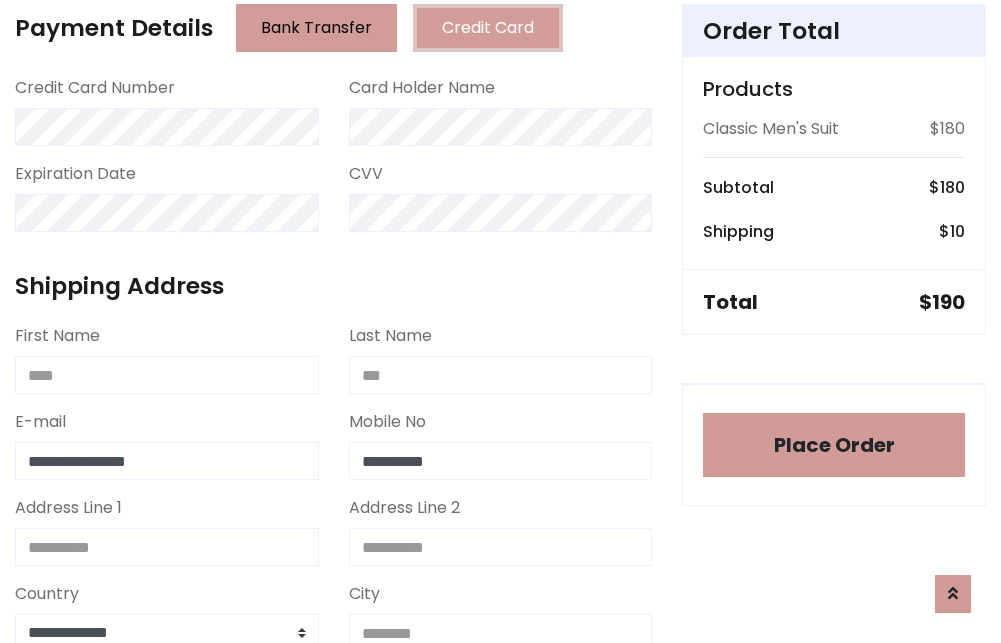 type on "**********" 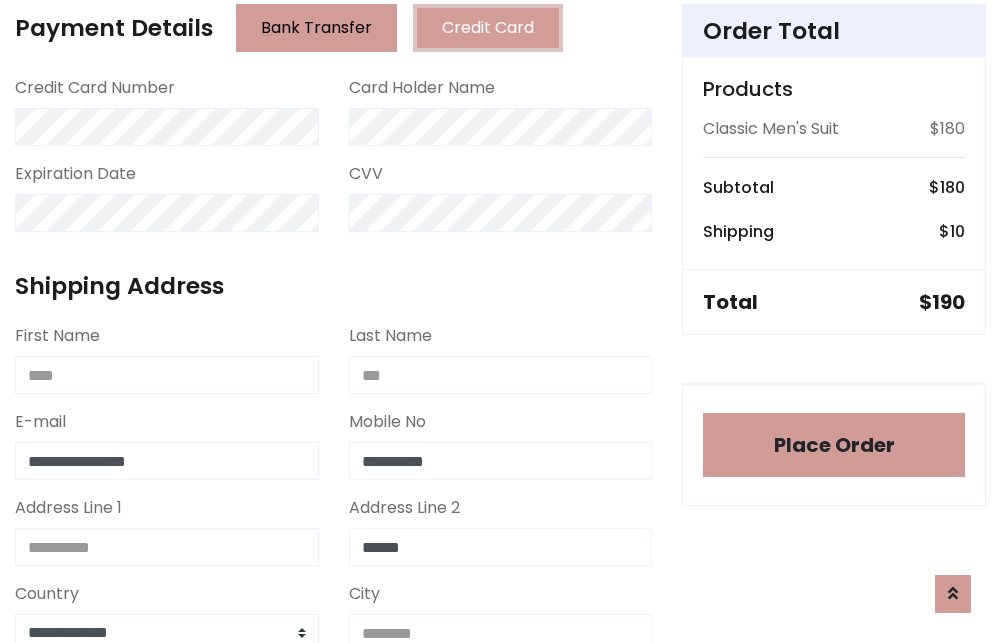 type on "******" 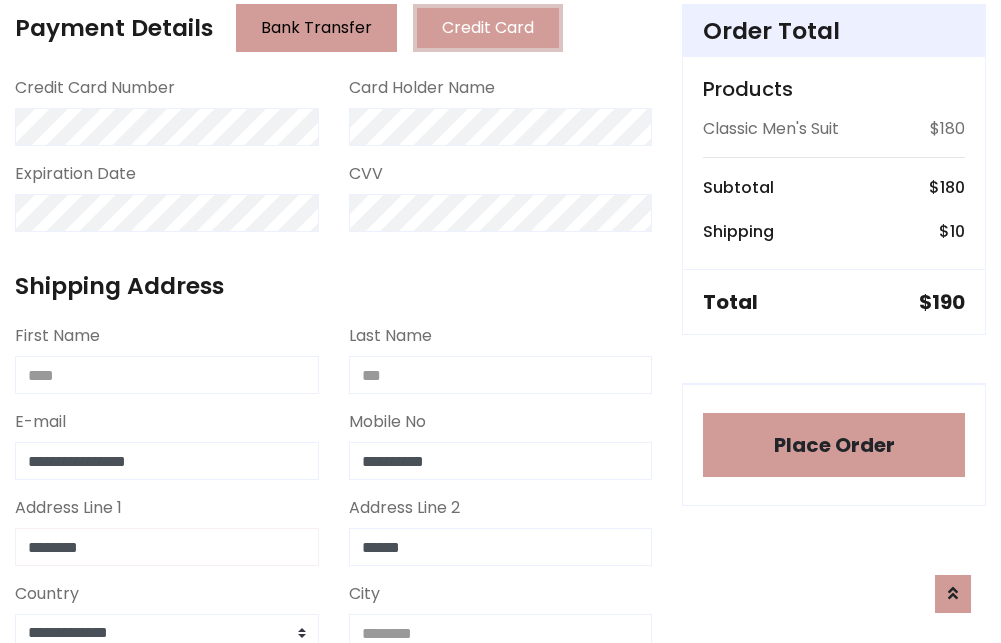 type on "********" 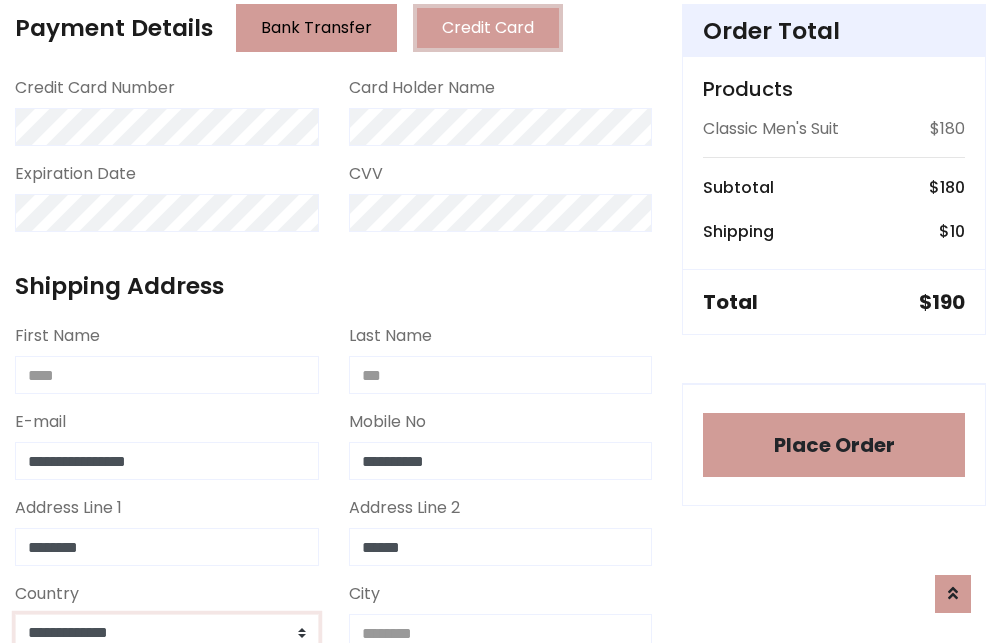 select on "*******" 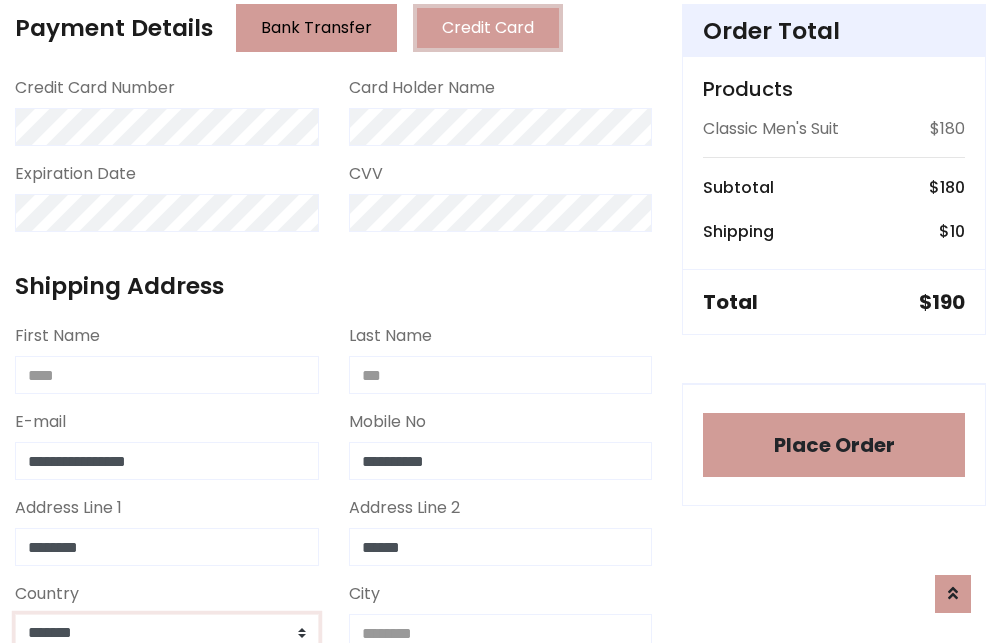 scroll, scrollTop: 583, scrollLeft: 0, axis: vertical 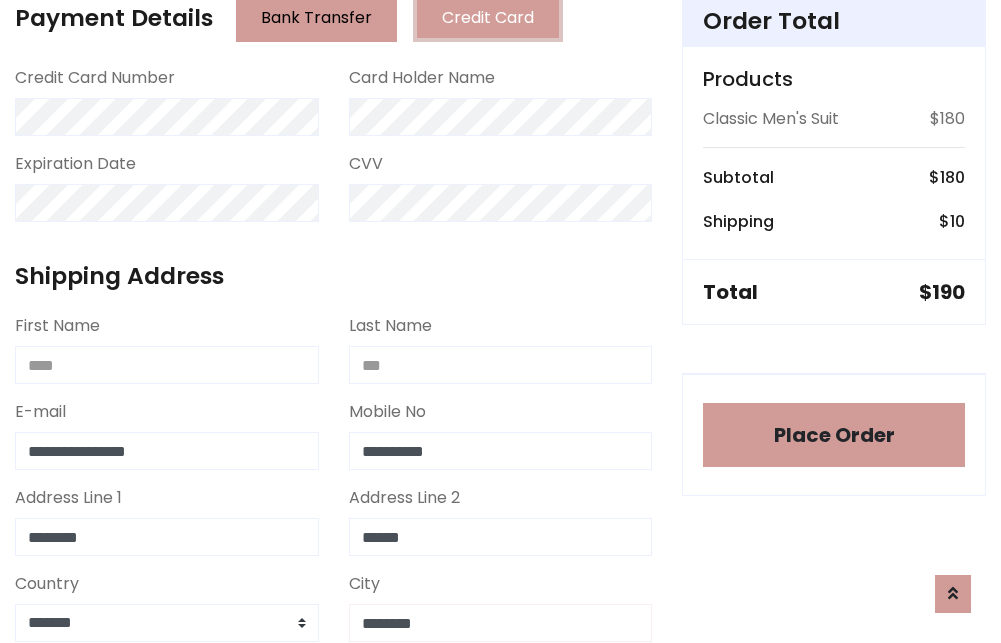 type on "********" 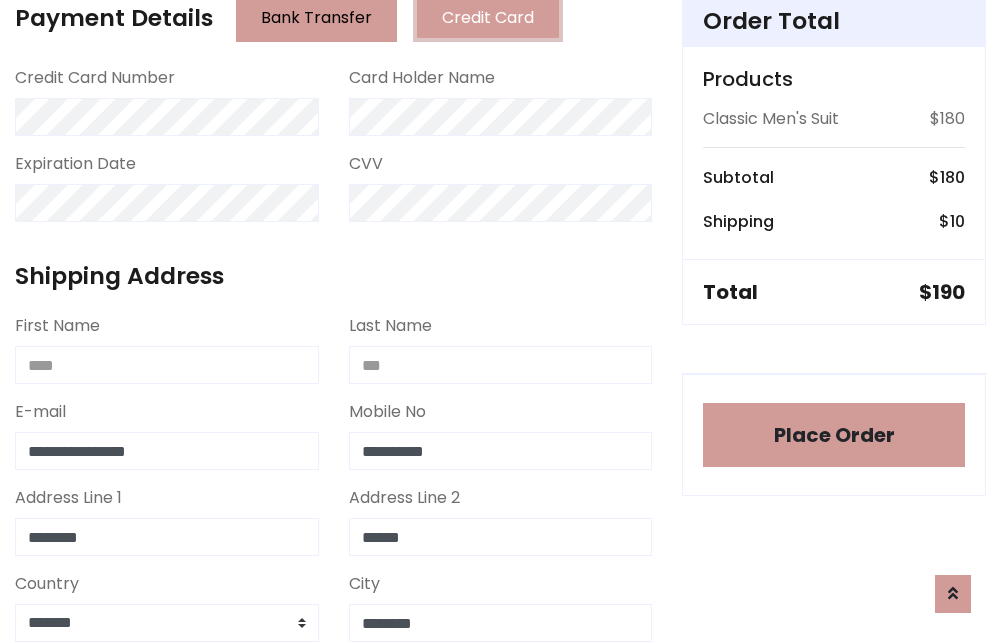 scroll, scrollTop: 971, scrollLeft: 0, axis: vertical 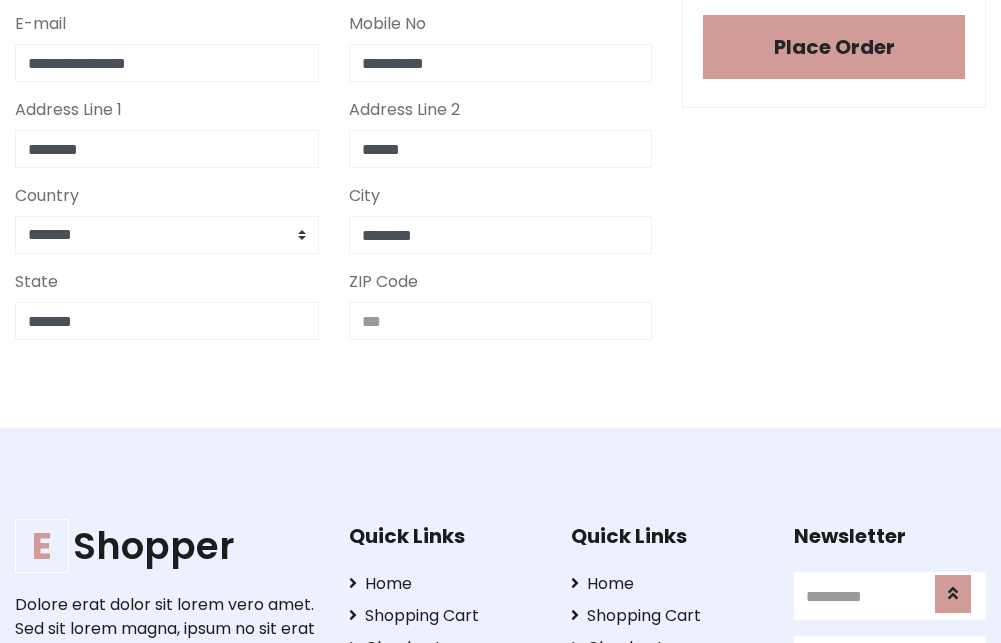 type on "*******" 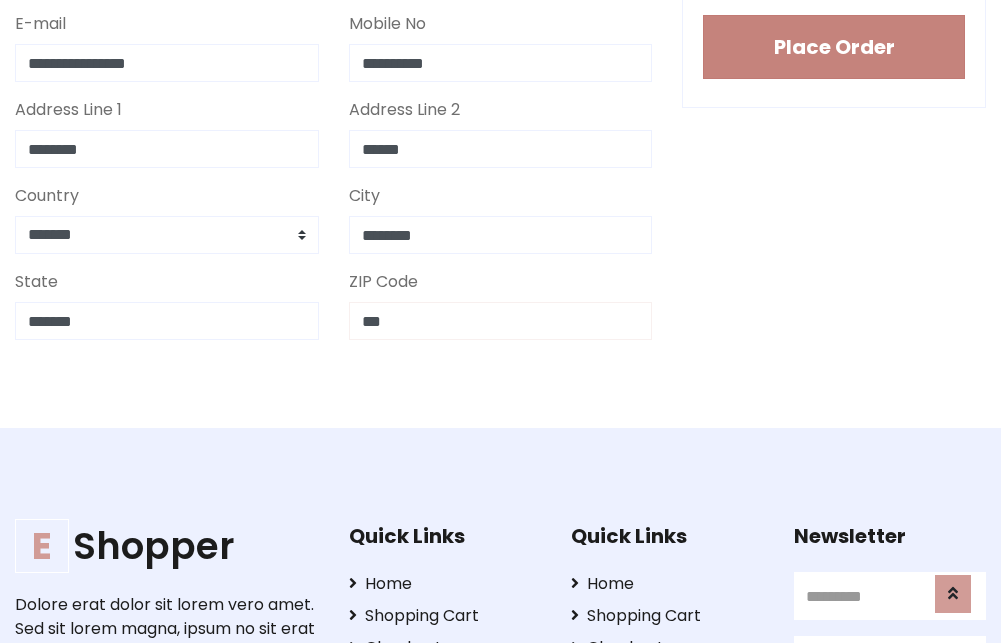 type on "***" 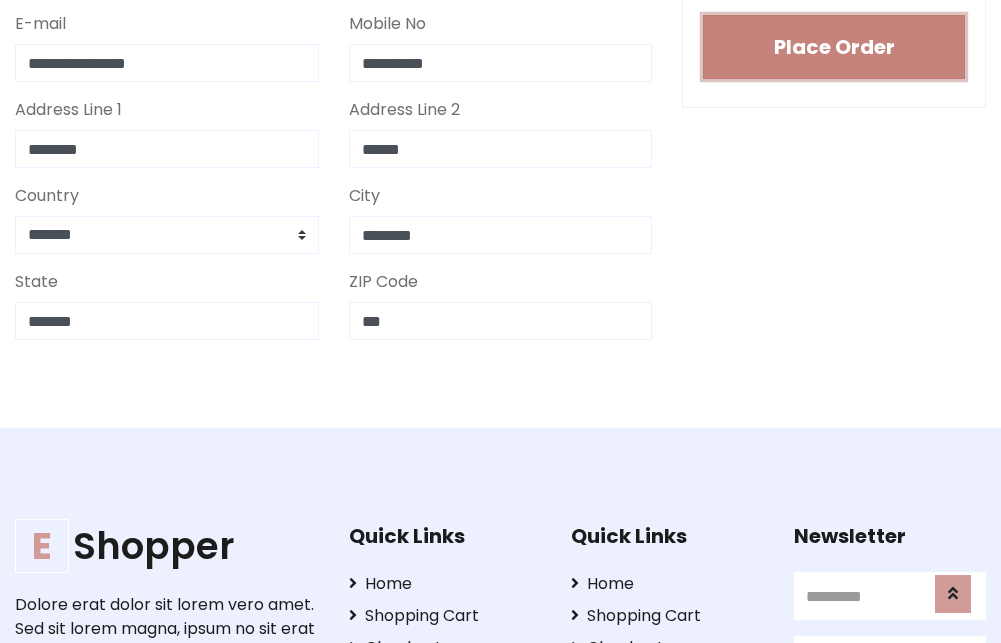 click on "Place Order" at bounding box center (834, 47) 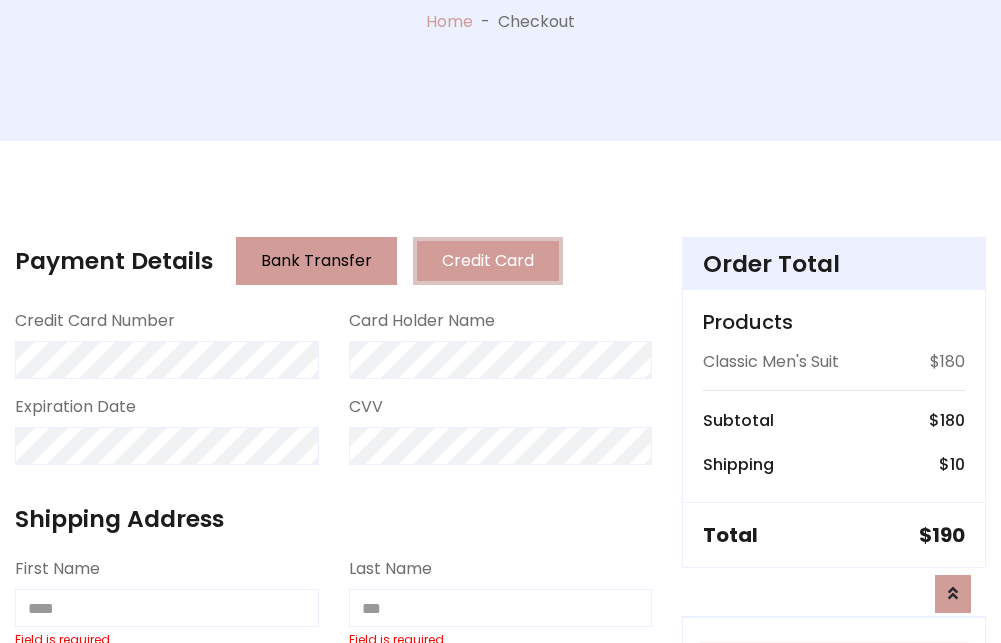 scroll, scrollTop: 0, scrollLeft: 0, axis: both 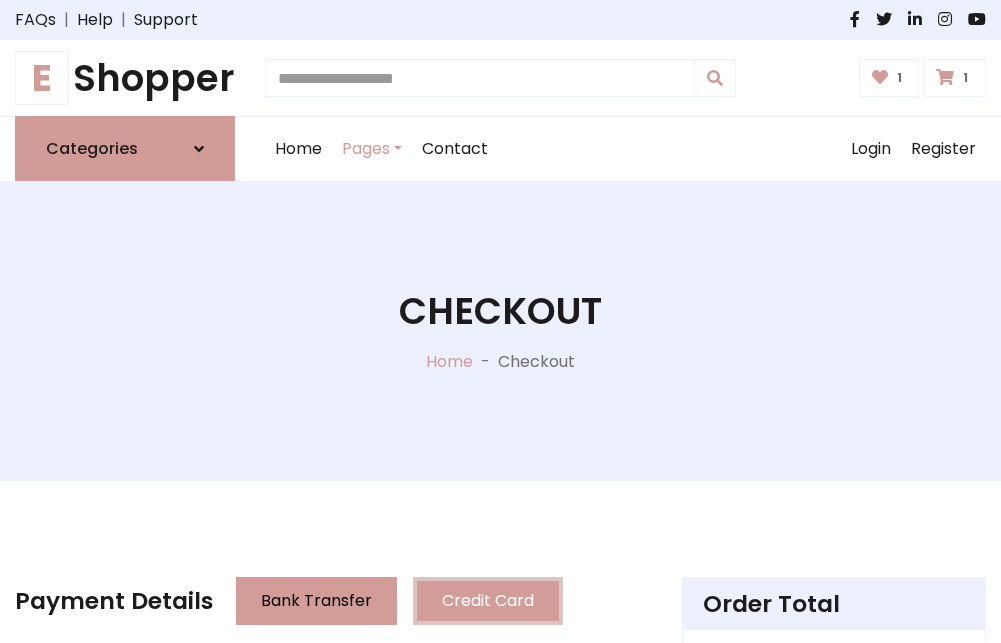 click on "E" at bounding box center [42, 78] 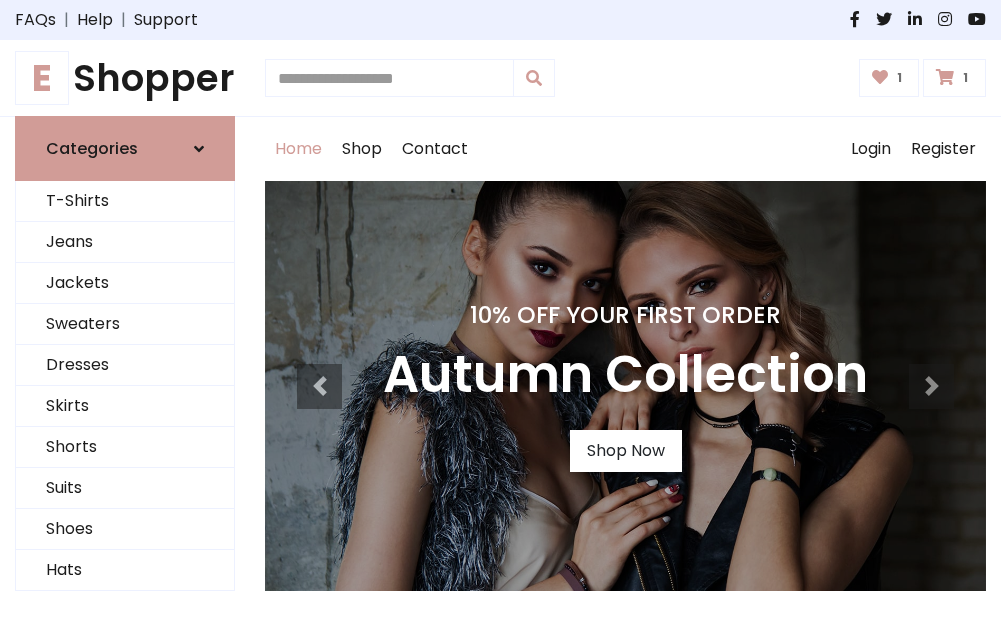 scroll, scrollTop: 0, scrollLeft: 0, axis: both 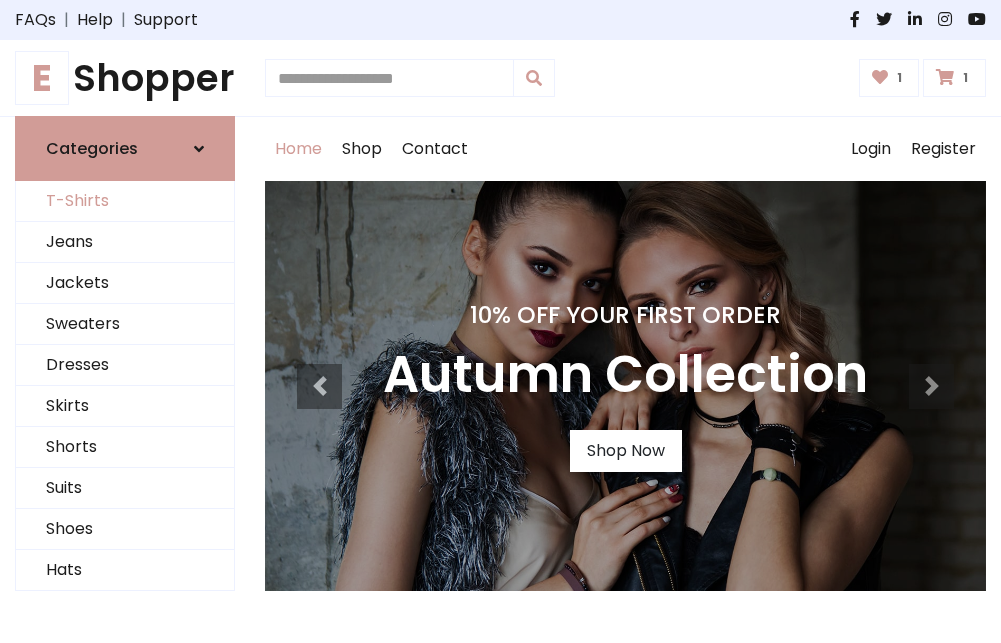 click on "T-Shirts" at bounding box center (125, 201) 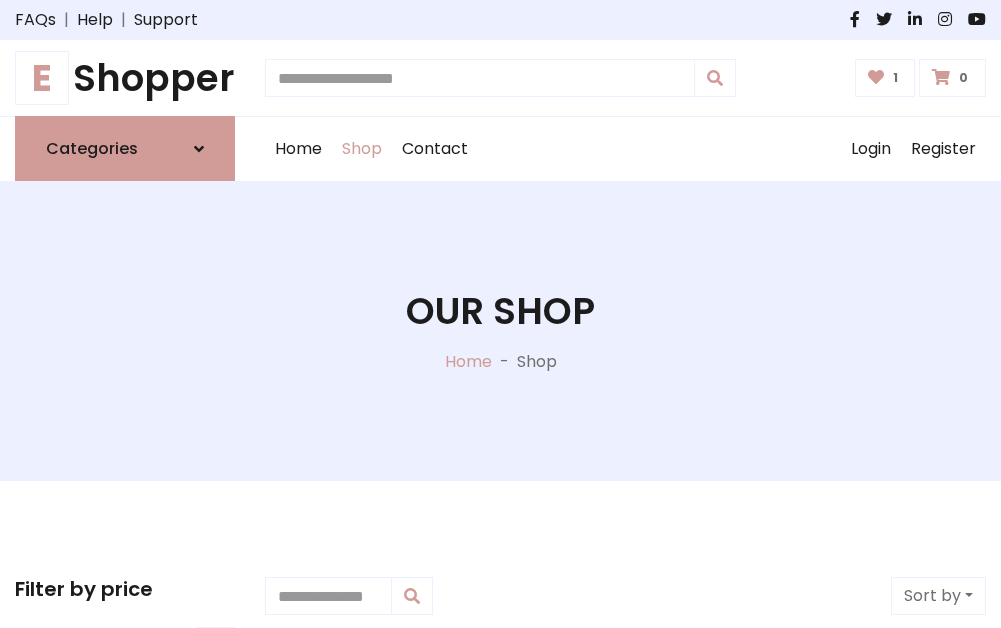 scroll, scrollTop: 0, scrollLeft: 0, axis: both 